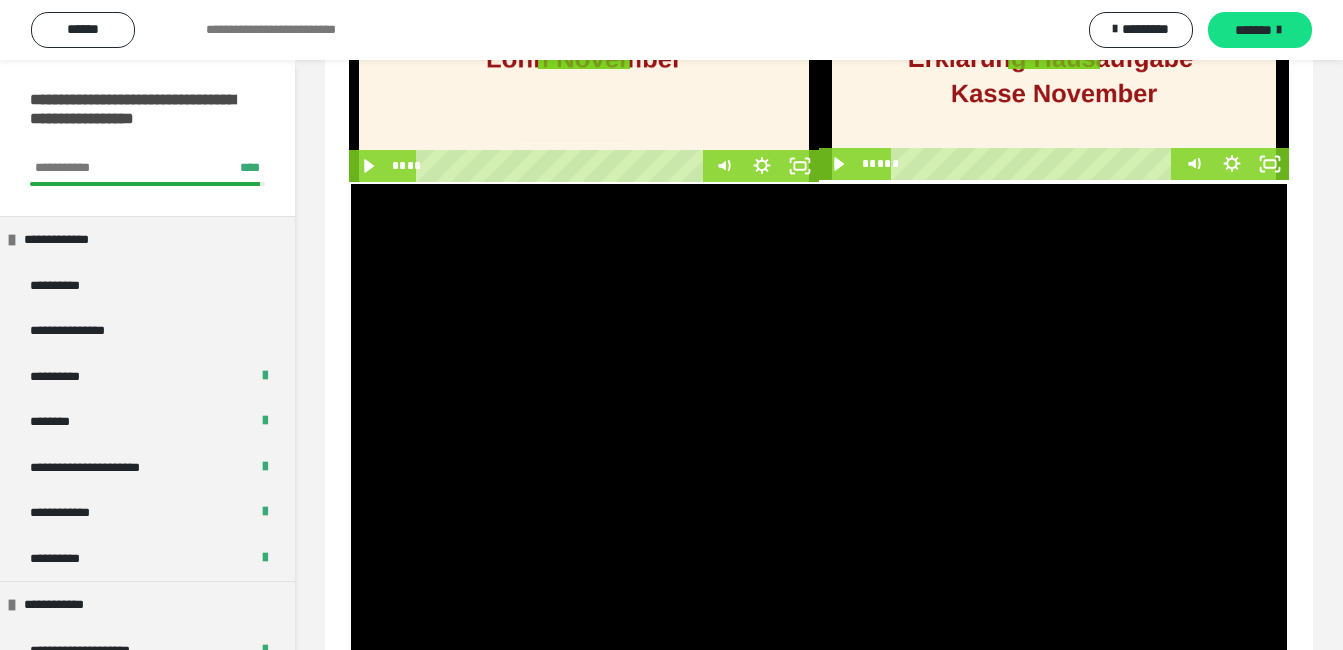 scroll, scrollTop: 0, scrollLeft: 0, axis: both 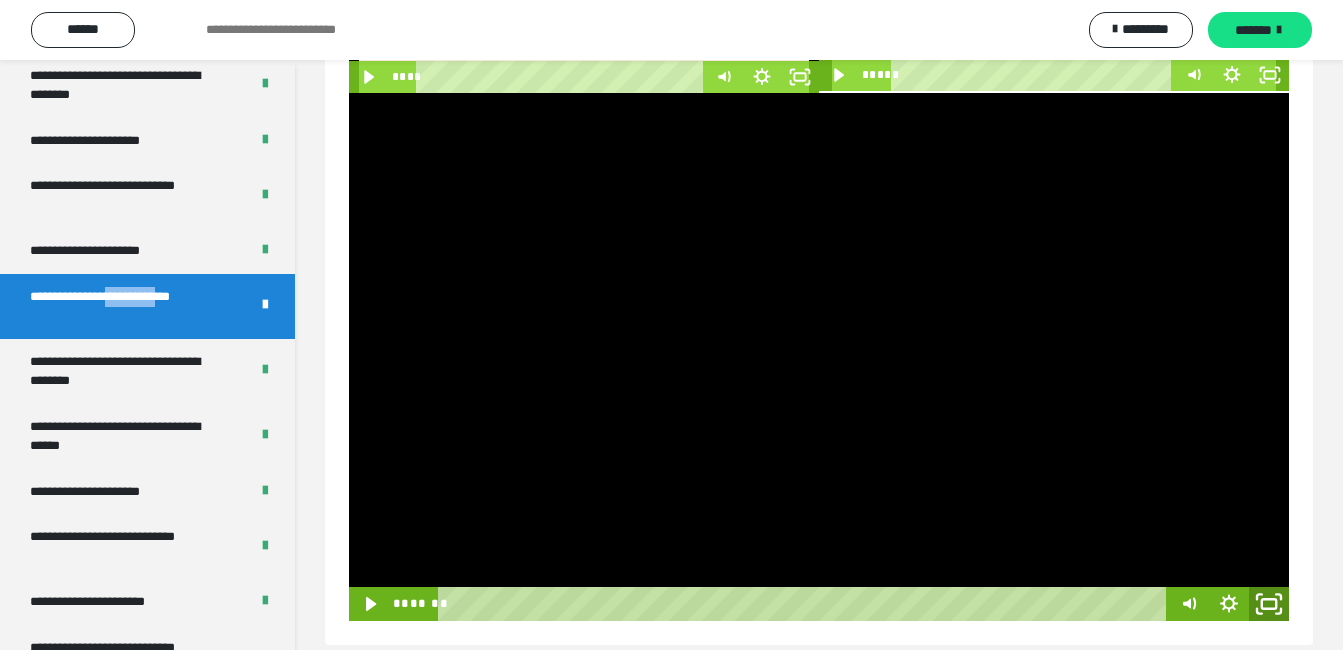 click 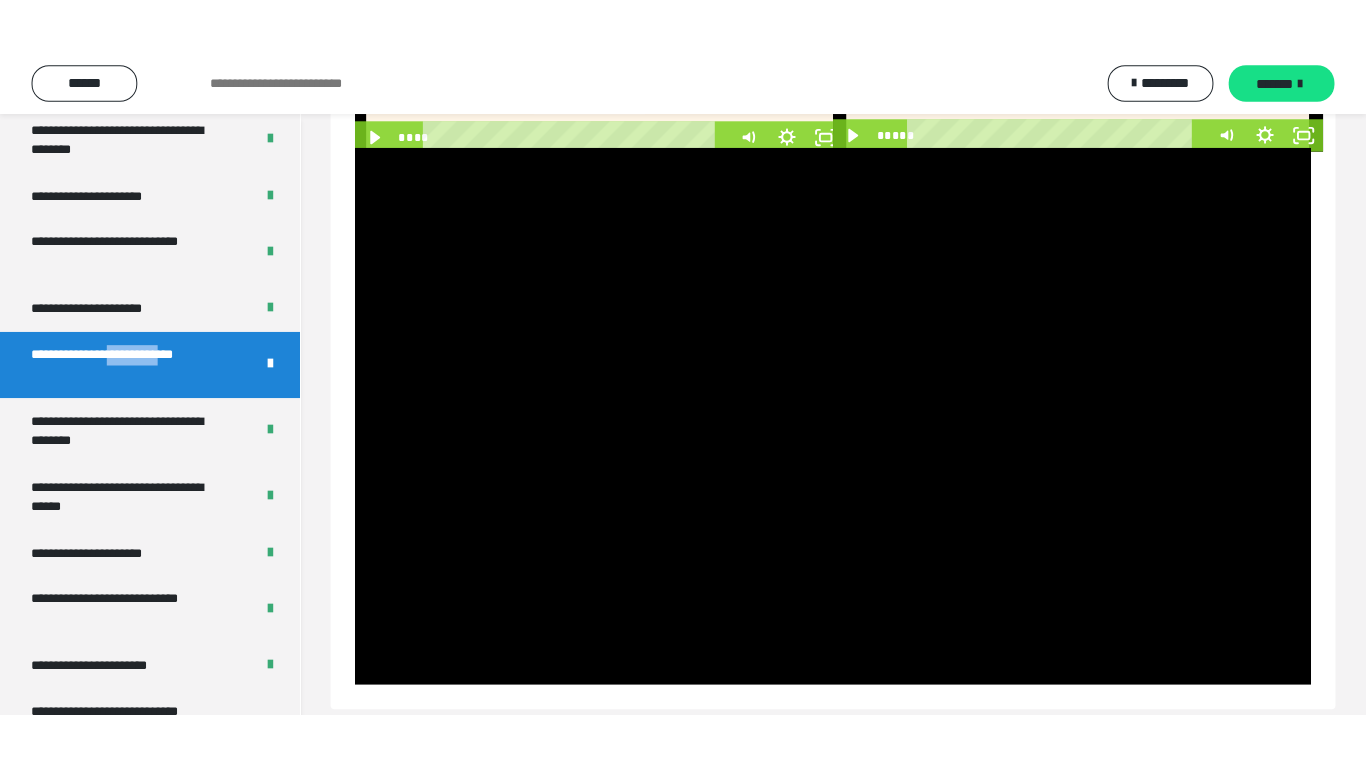 scroll, scrollTop: 227, scrollLeft: 0, axis: vertical 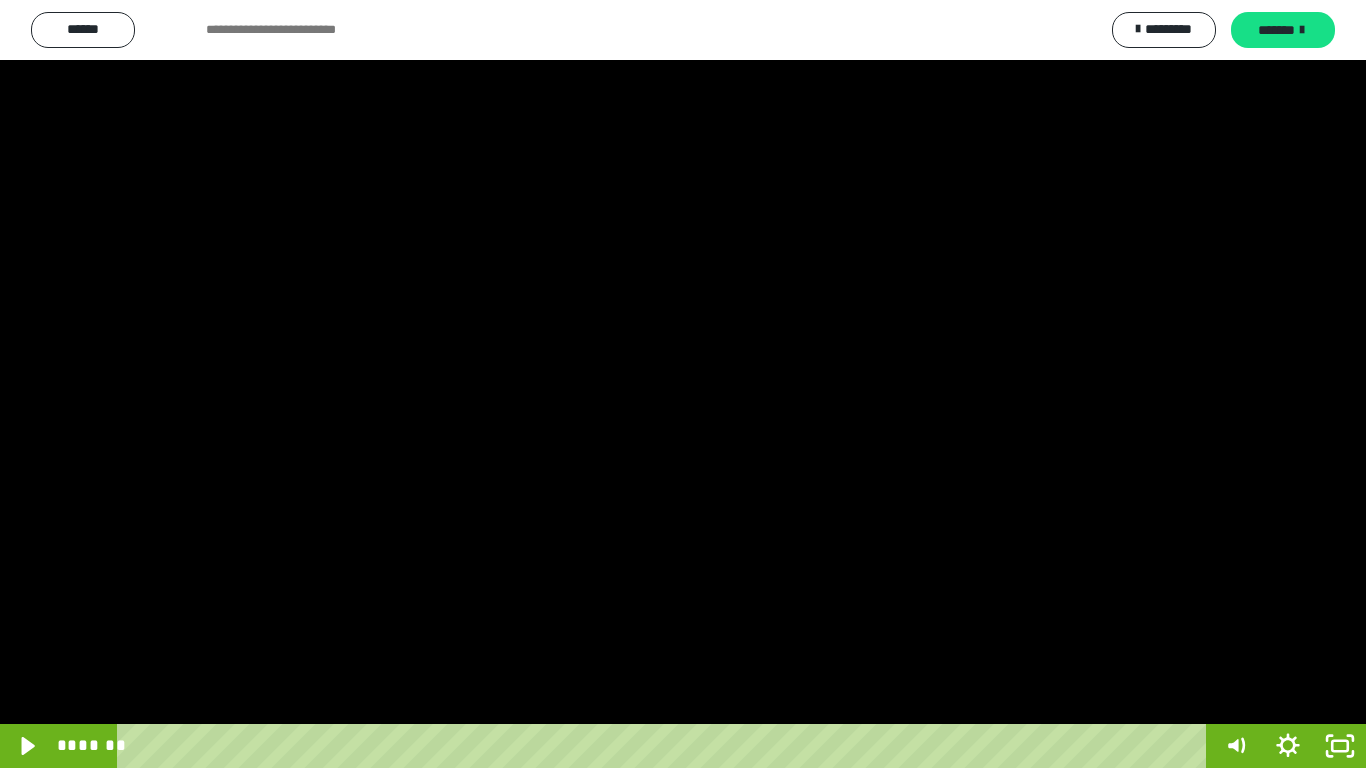 click at bounding box center (683, 384) 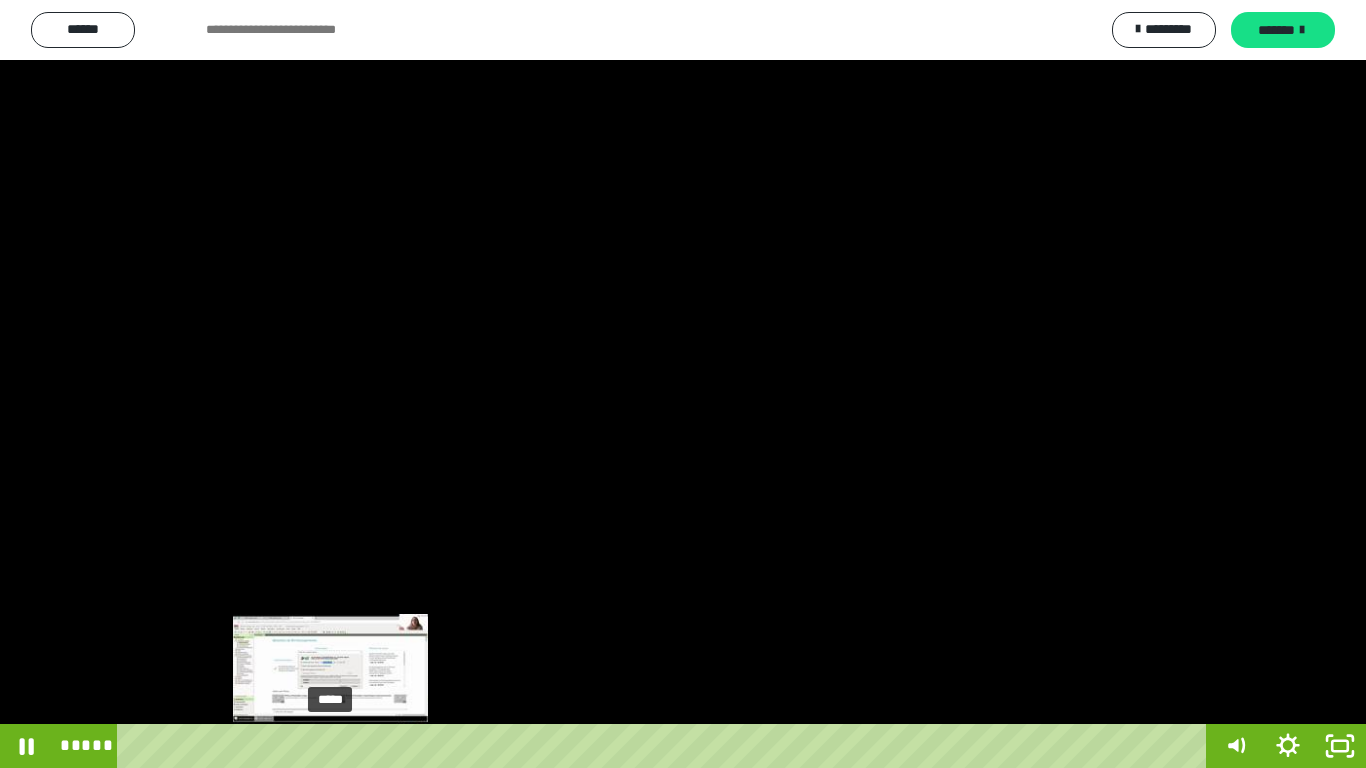 click on "*****" at bounding box center [666, 746] 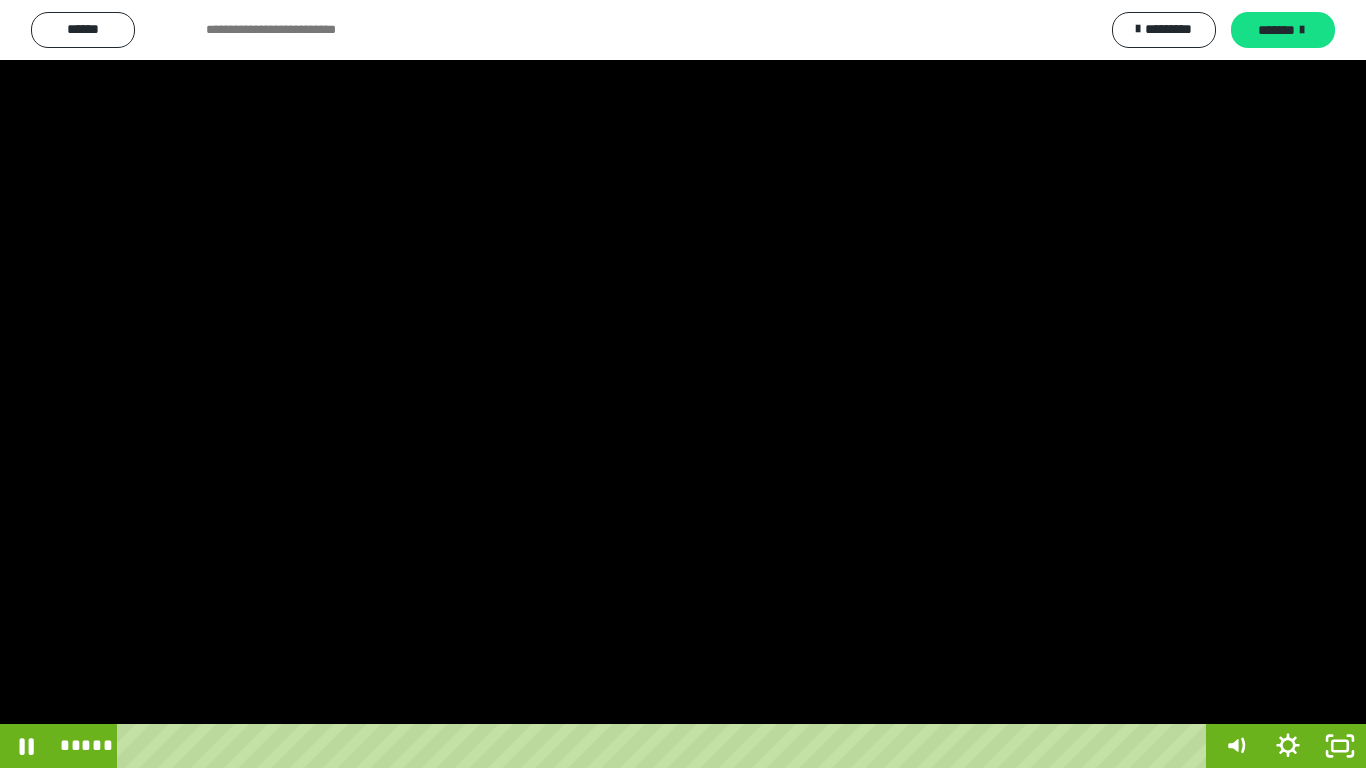 click at bounding box center [683, 384] 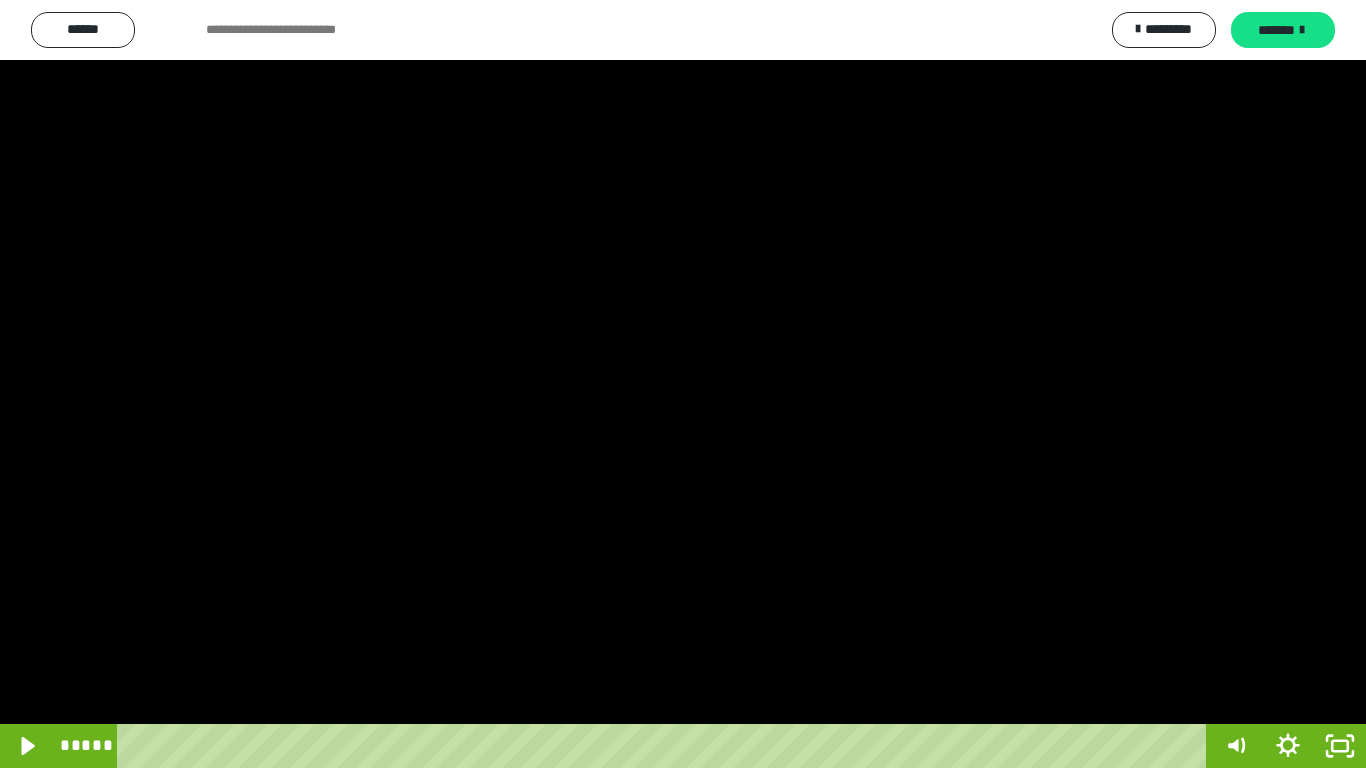 drag, startPoint x: 390, startPoint y: 615, endPoint x: 368, endPoint y: 671, distance: 60.166435 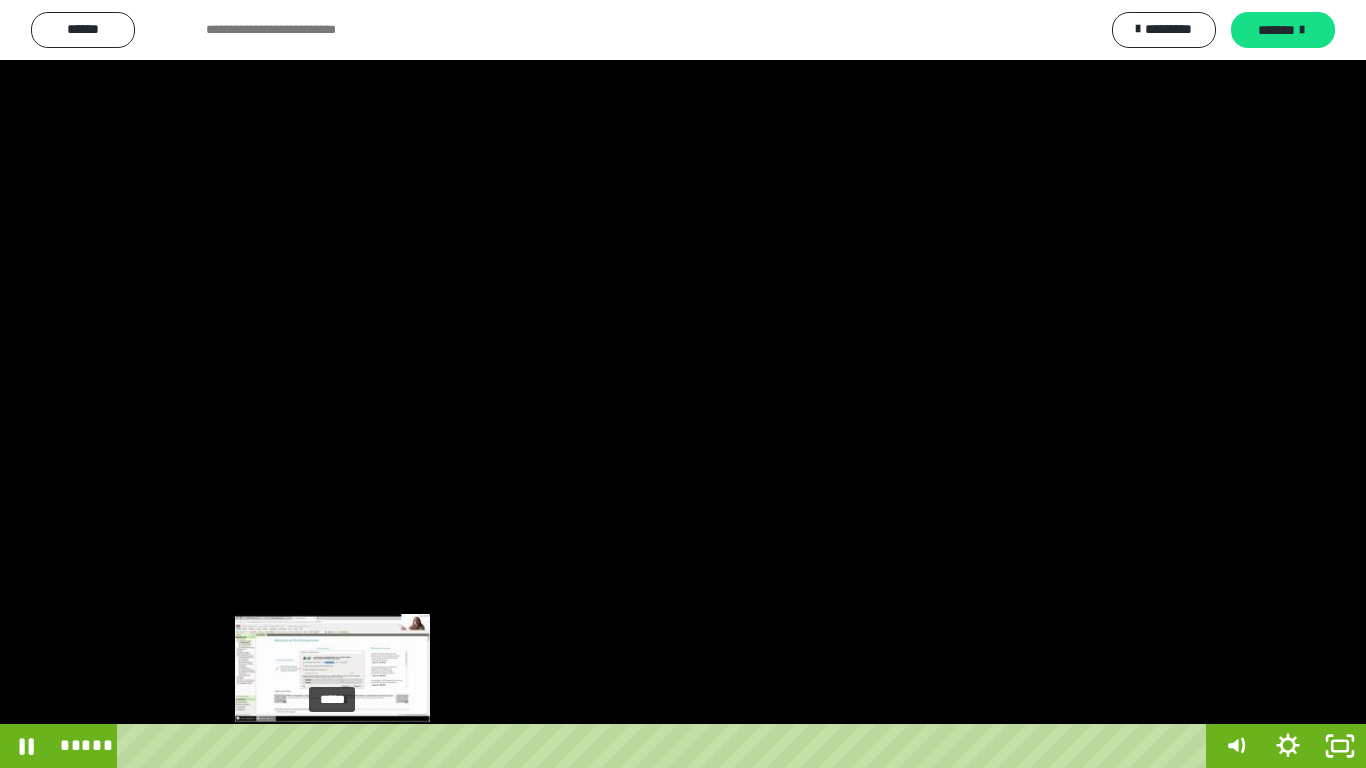 click at bounding box center (332, 746) 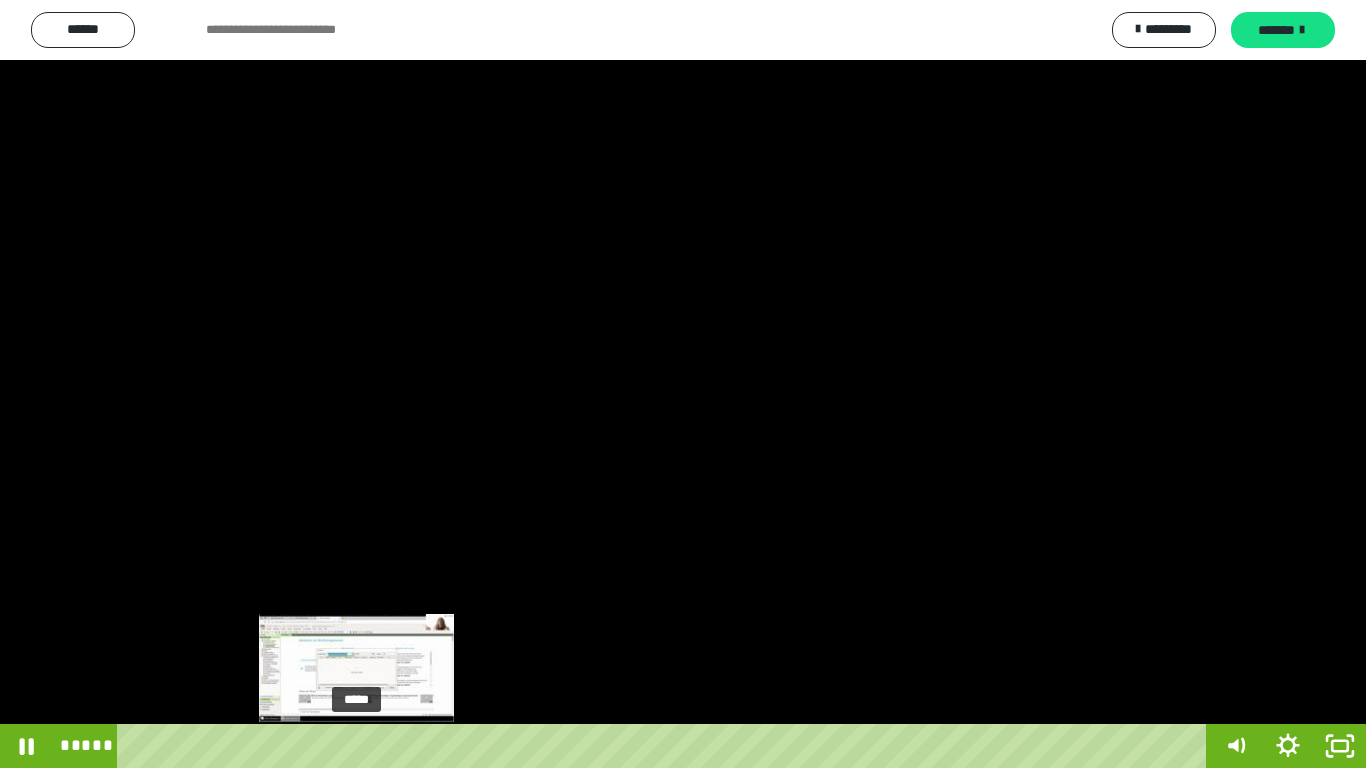 click on "*****" at bounding box center [666, 746] 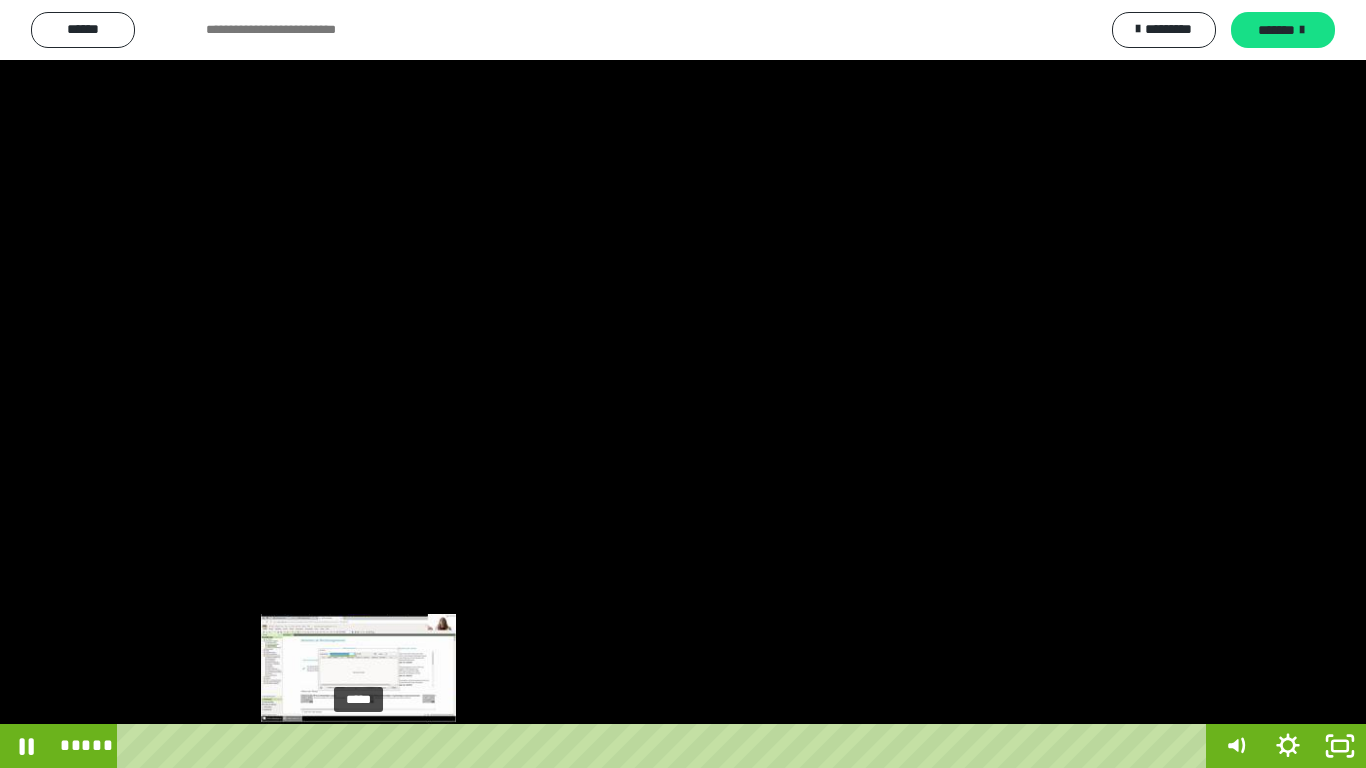 click on "*****" at bounding box center [666, 746] 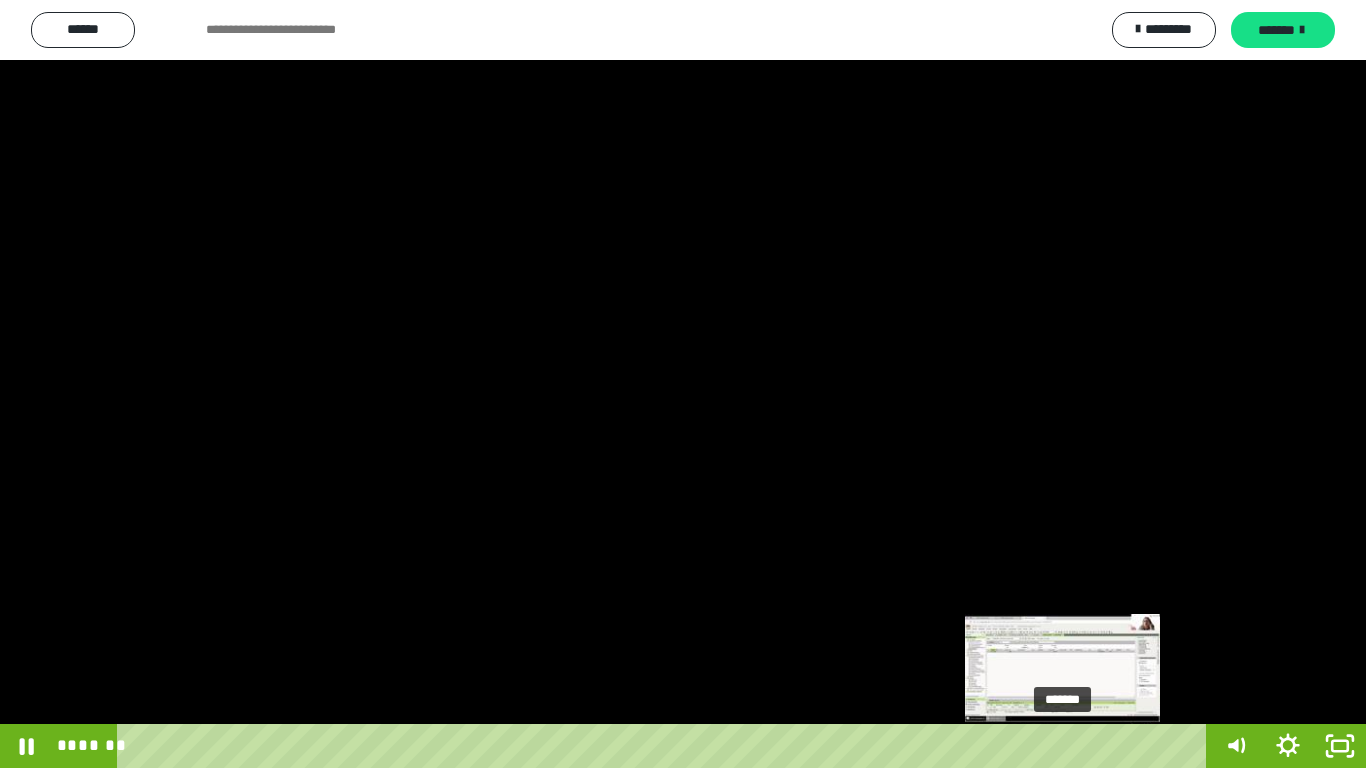 drag, startPoint x: 339, startPoint y: 747, endPoint x: 363, endPoint y: 751, distance: 24.33105 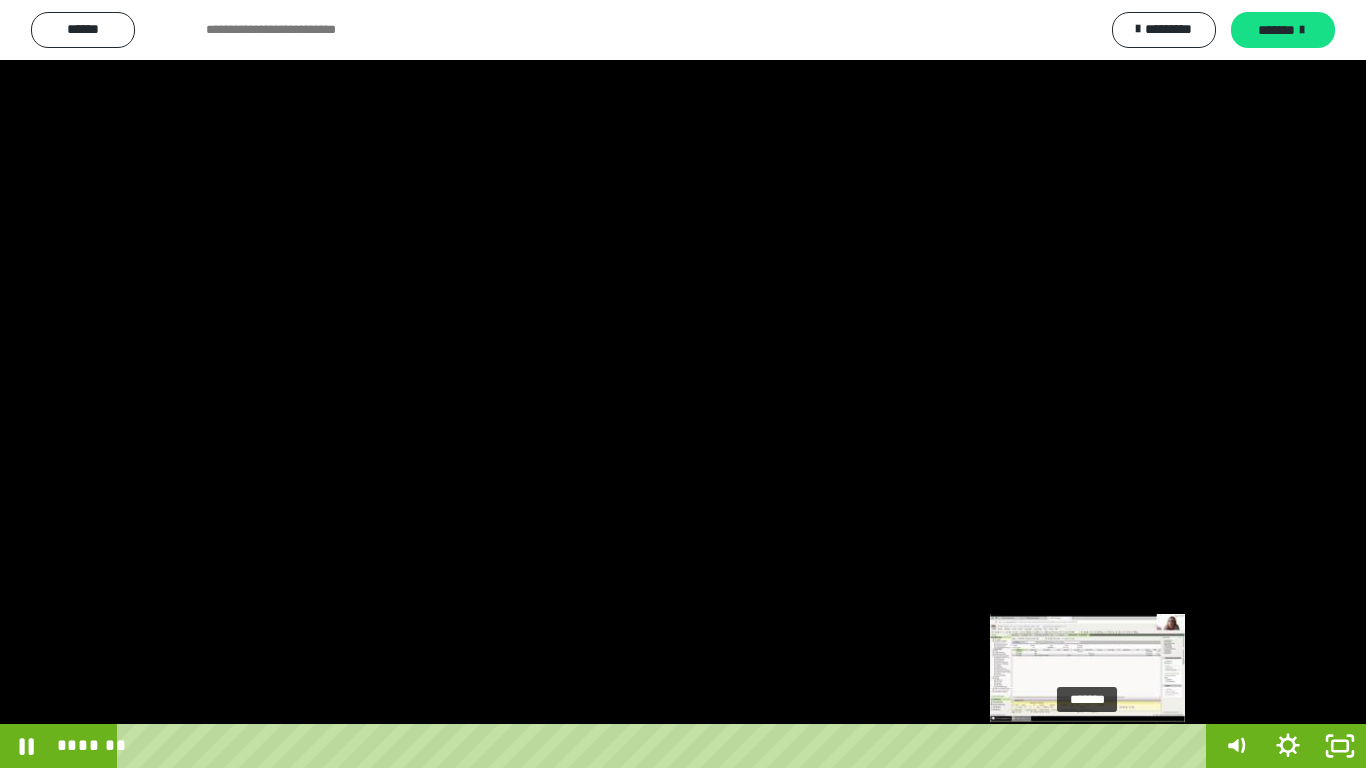 click on "*******" at bounding box center [666, 746] 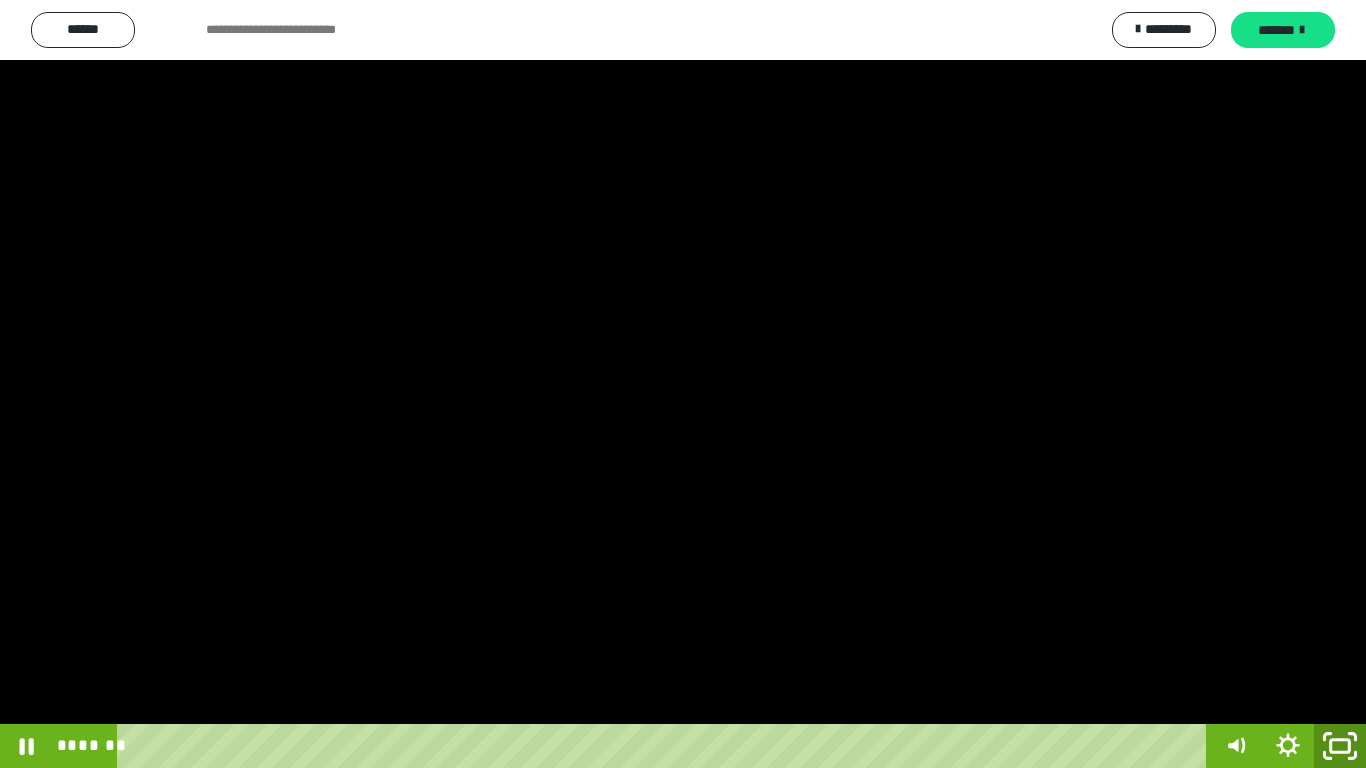 click 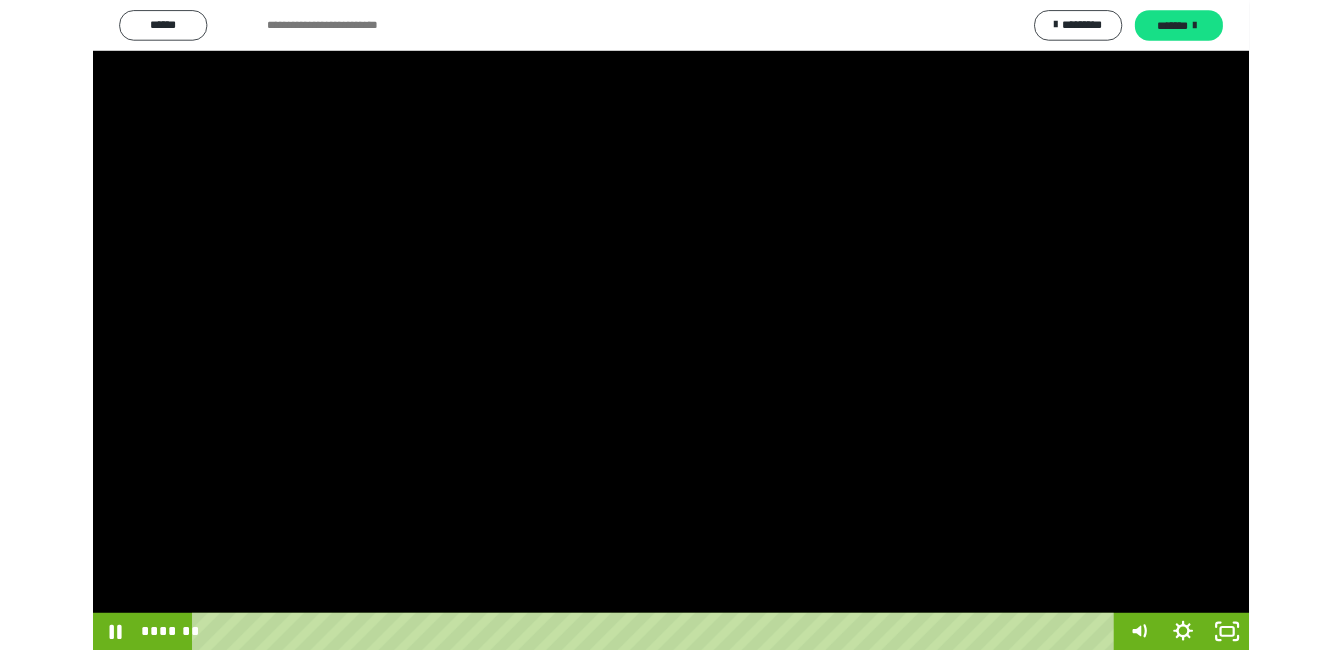 scroll, scrollTop: 212, scrollLeft: 0, axis: vertical 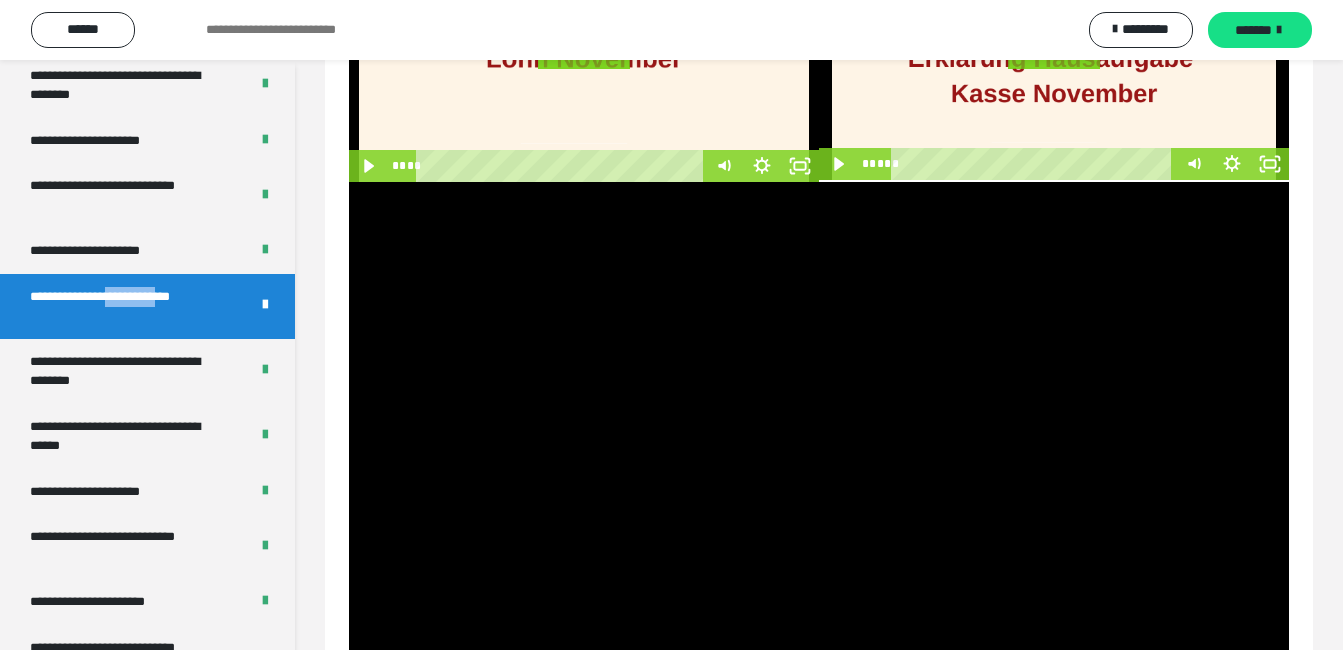 click at bounding box center (819, 446) 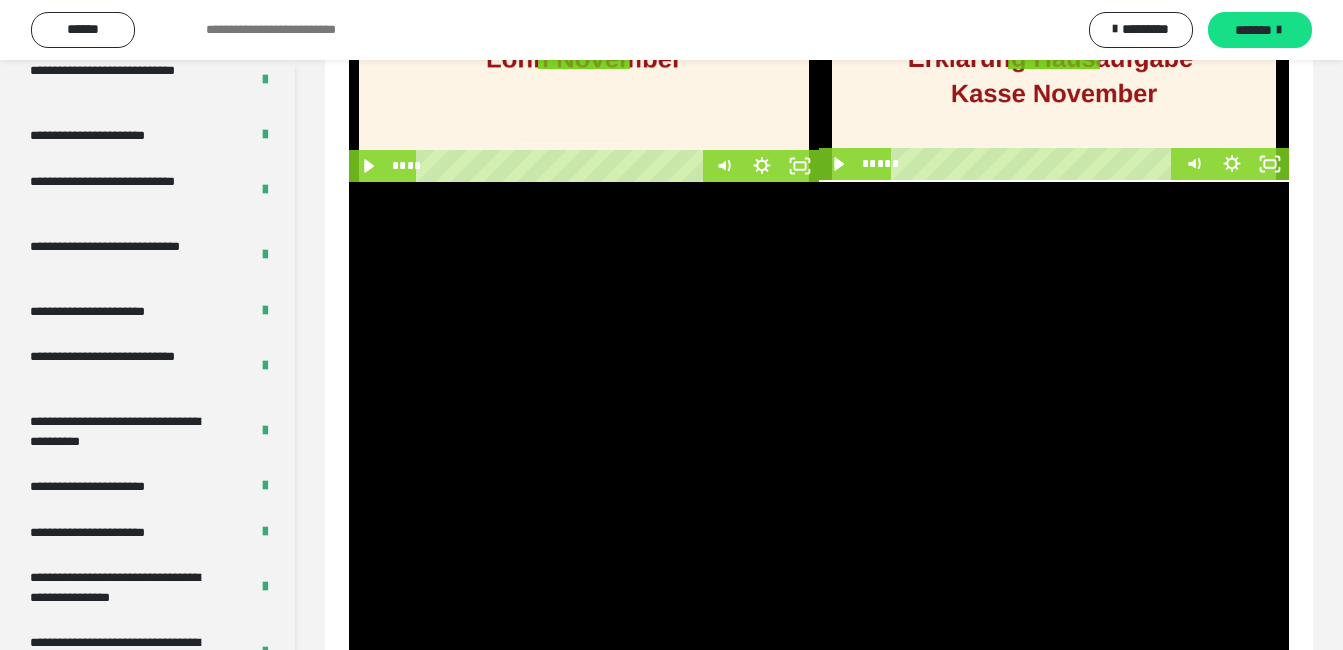 scroll, scrollTop: 4040, scrollLeft: 0, axis: vertical 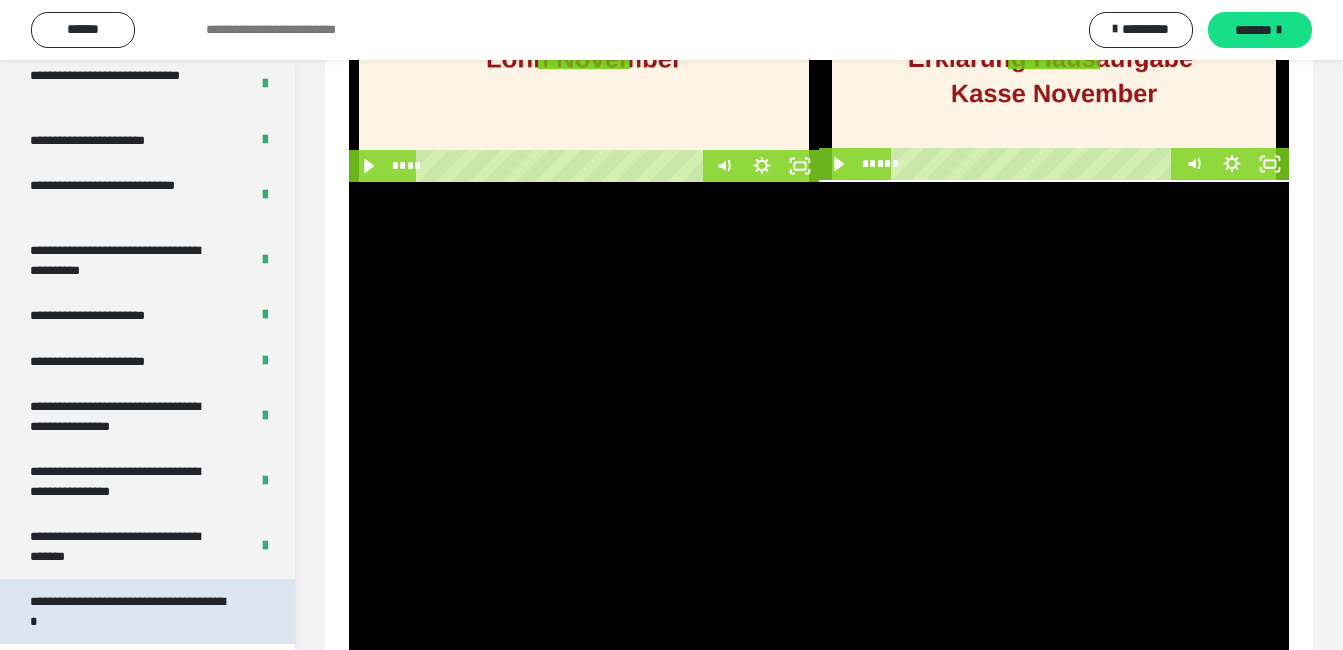 click on "**********" at bounding box center (132, 611) 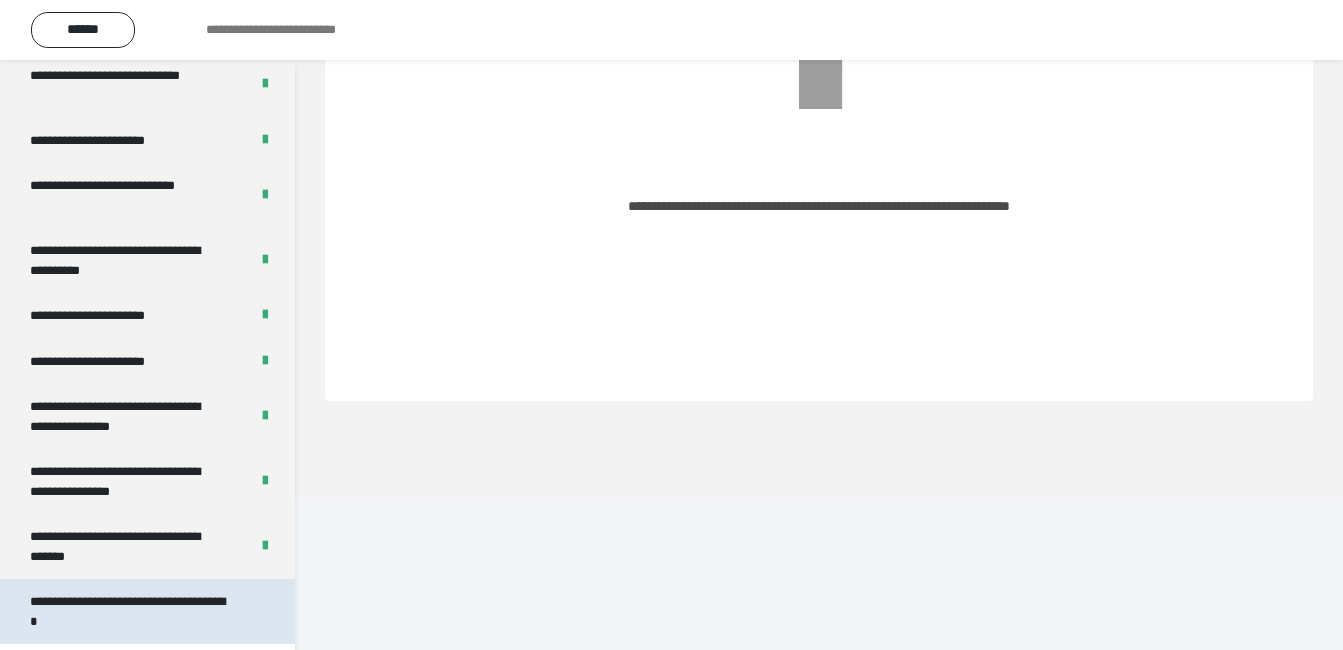 scroll, scrollTop: 60, scrollLeft: 0, axis: vertical 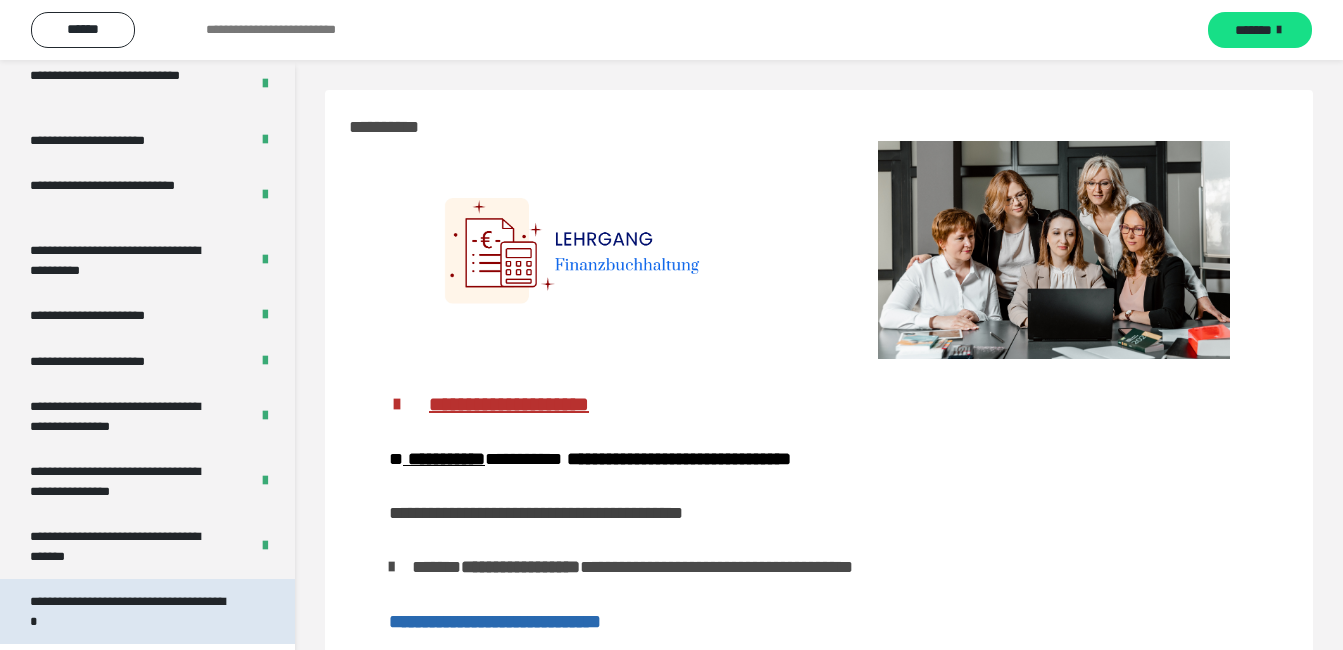 click on "**********" at bounding box center (132, 611) 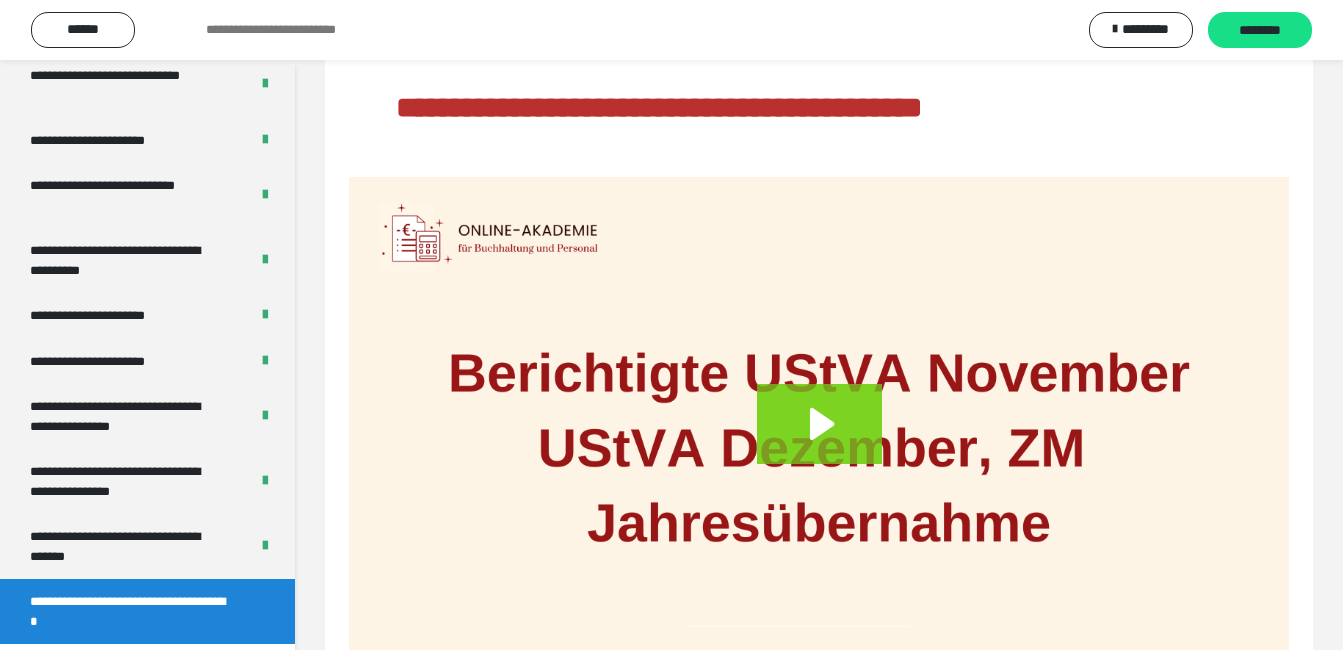 scroll, scrollTop: 165, scrollLeft: 0, axis: vertical 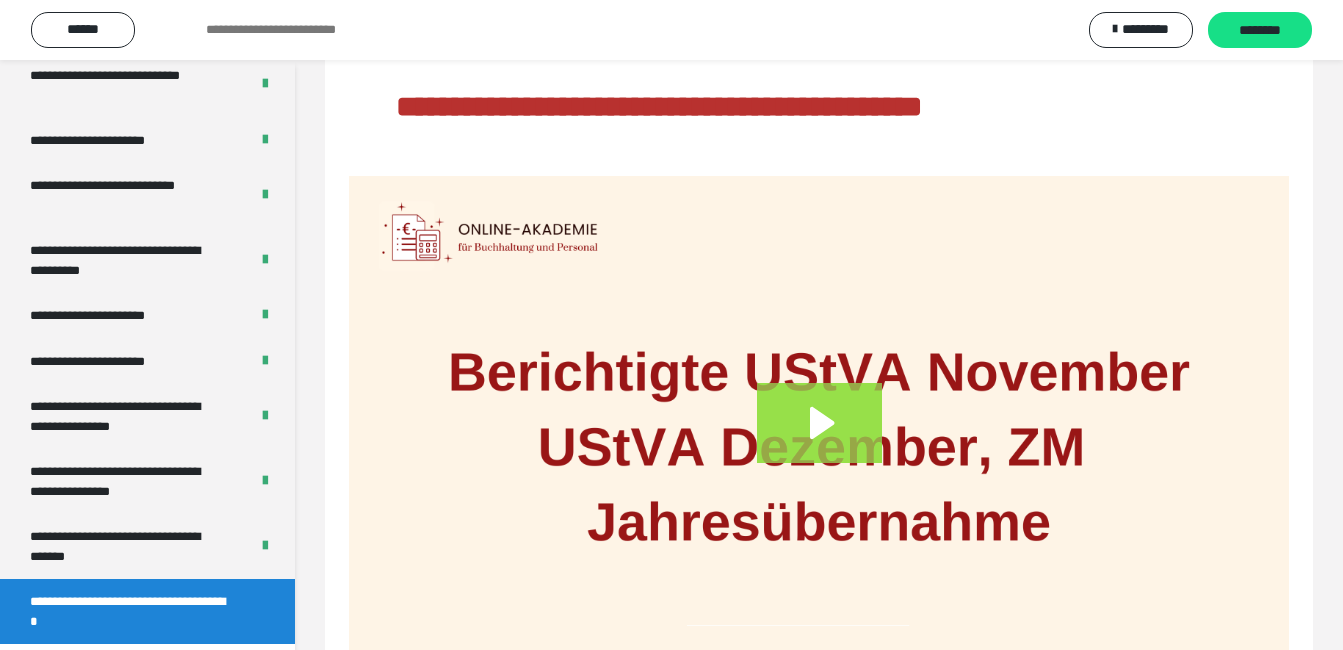 click 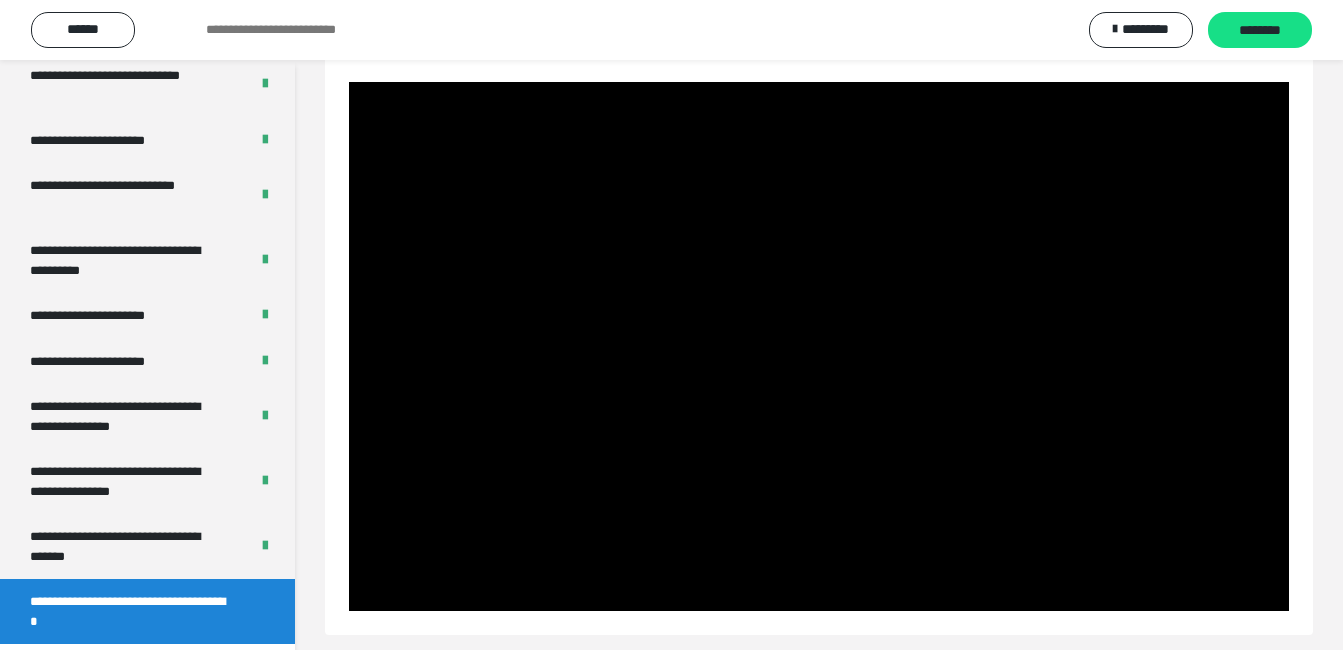 scroll, scrollTop: 274, scrollLeft: 0, axis: vertical 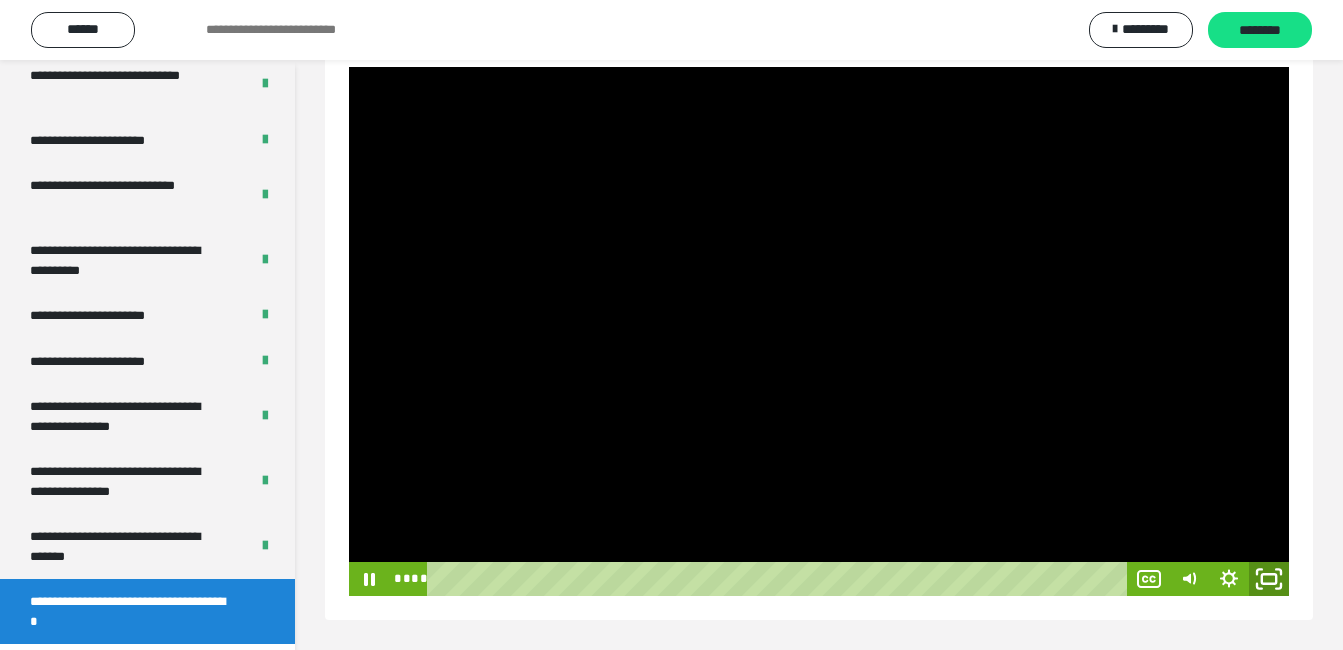 click 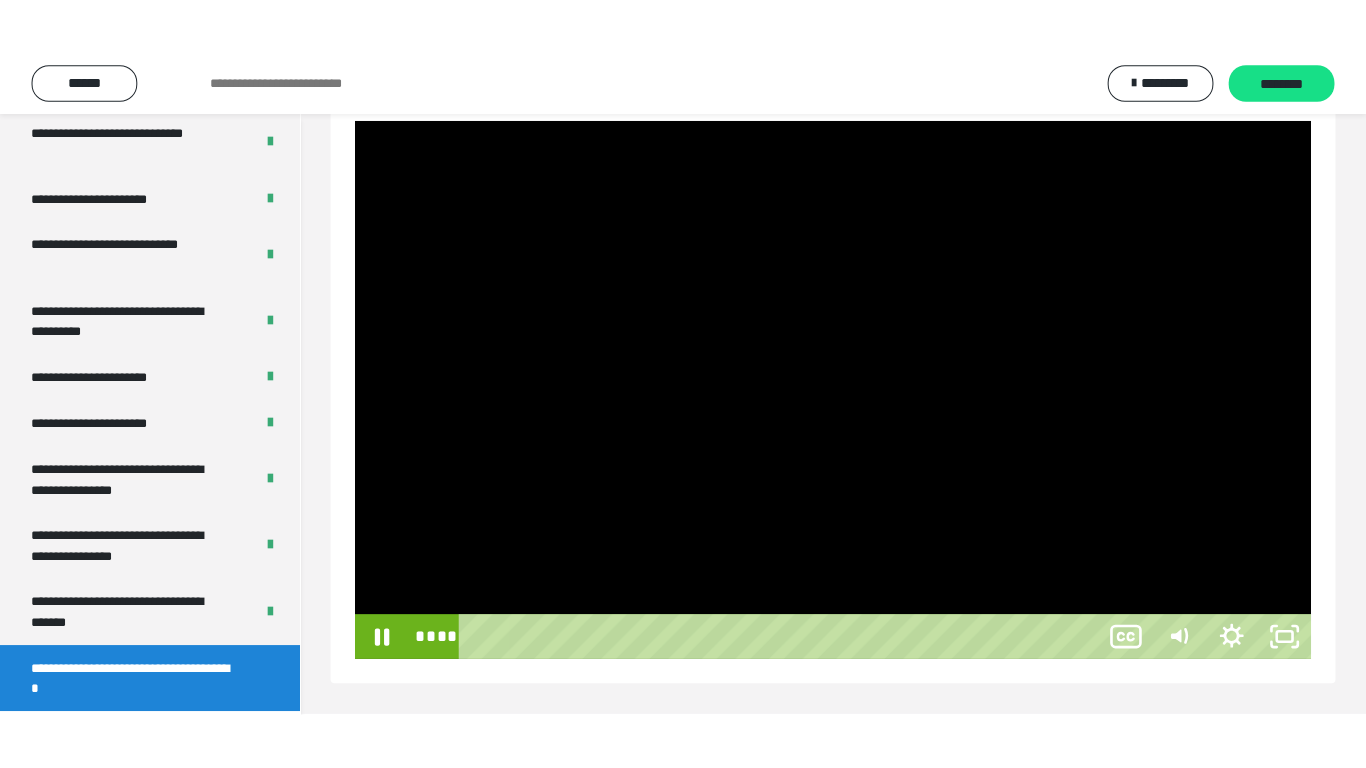 scroll, scrollTop: 171, scrollLeft: 0, axis: vertical 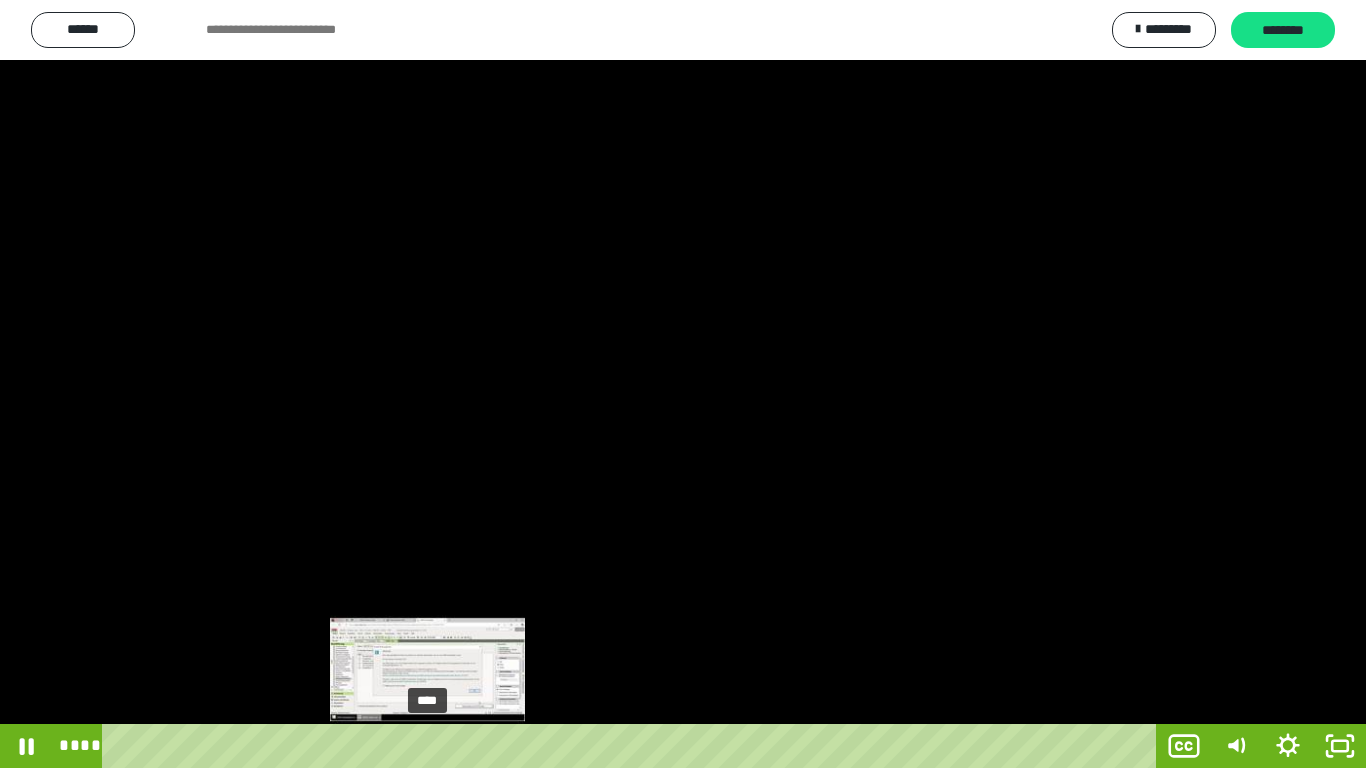 click at bounding box center (427, 746) 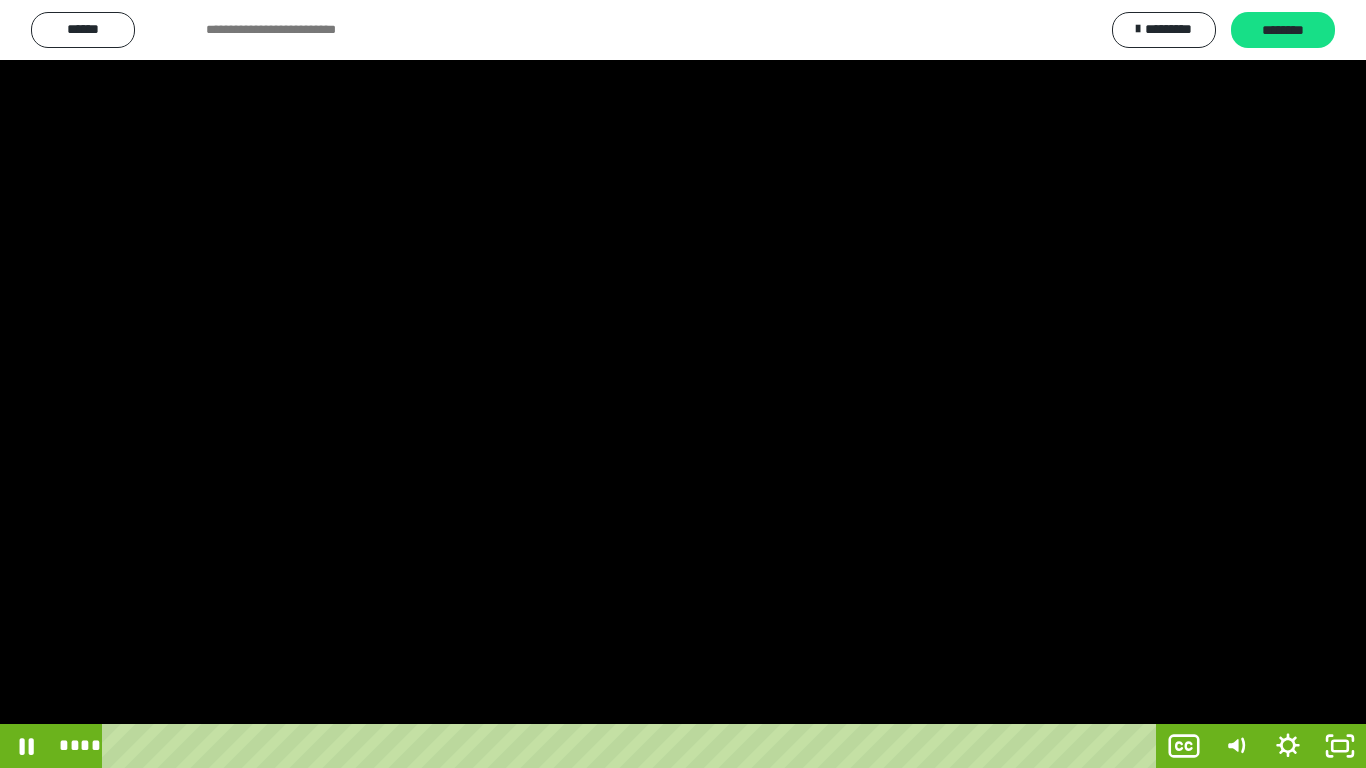 click at bounding box center [683, 384] 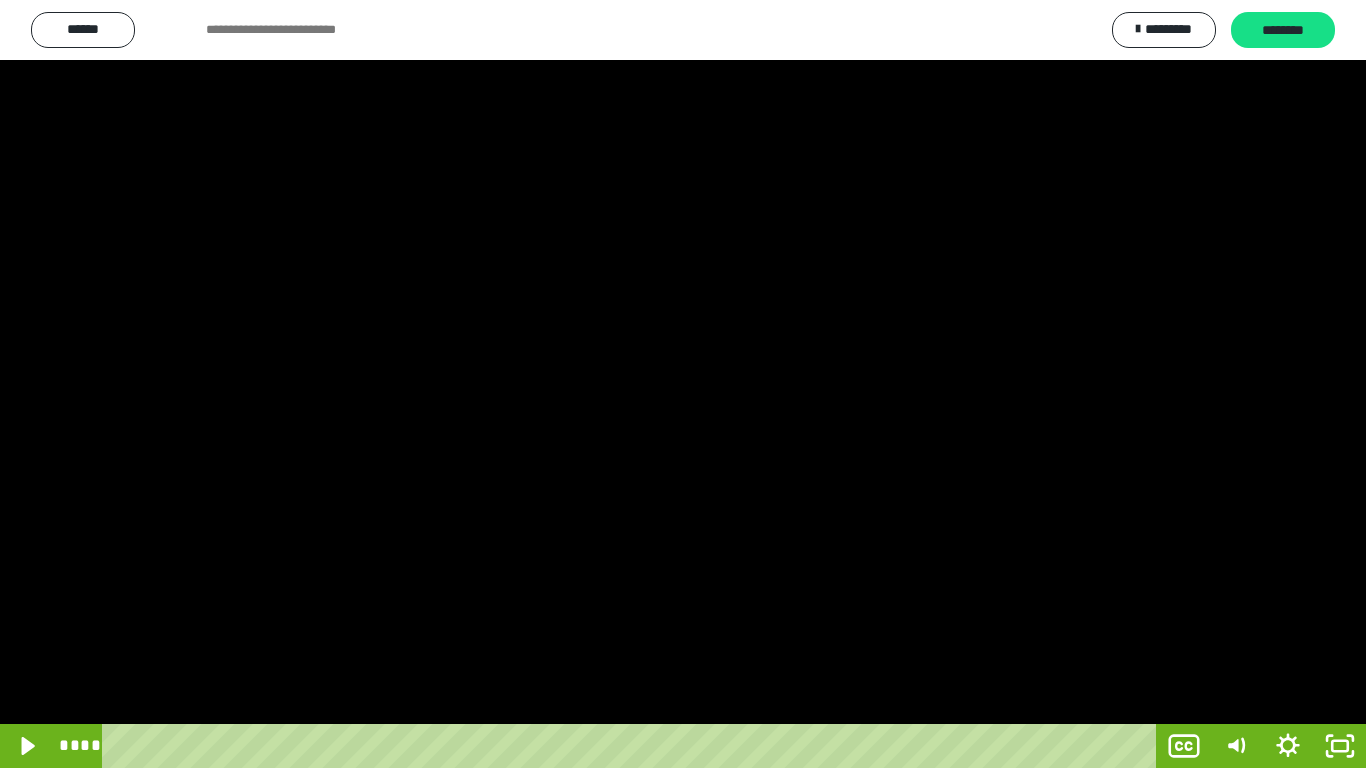 click at bounding box center [683, 384] 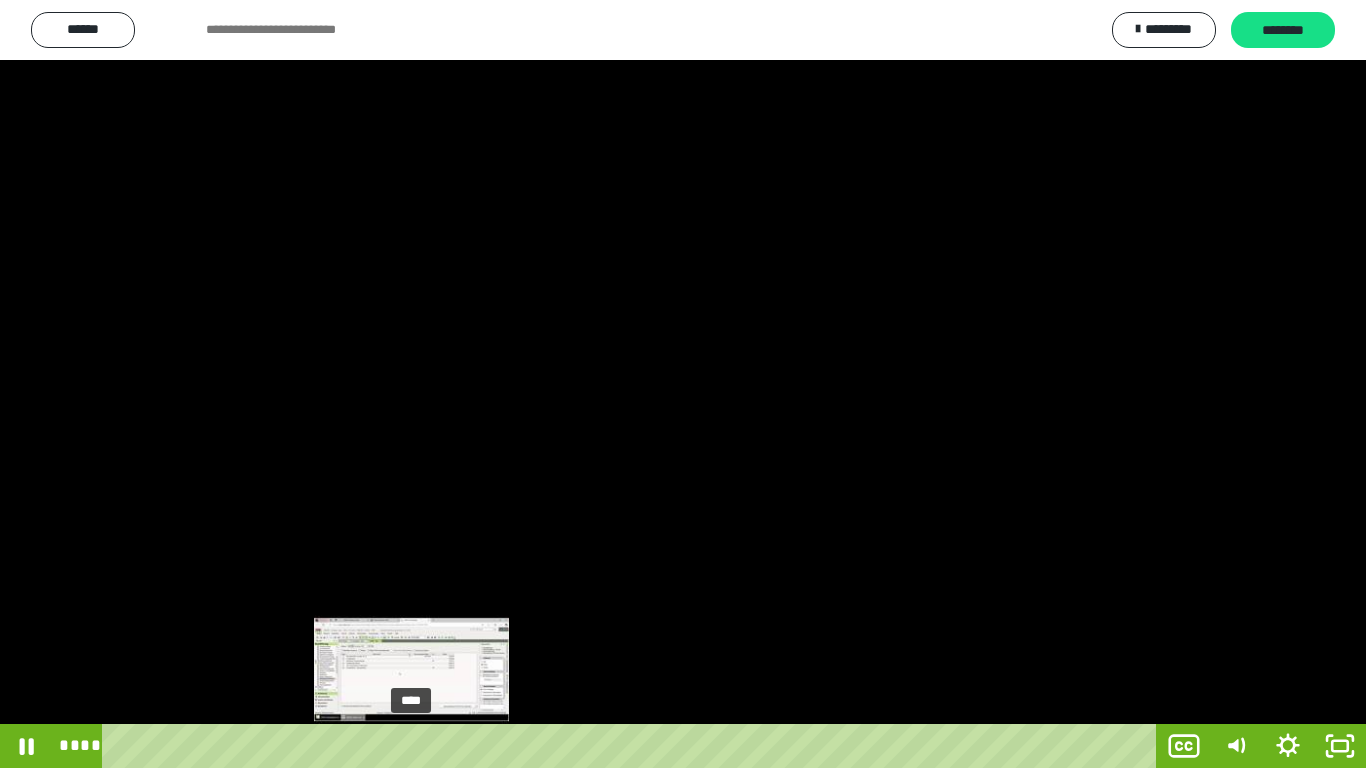 click on "****" at bounding box center (633, 746) 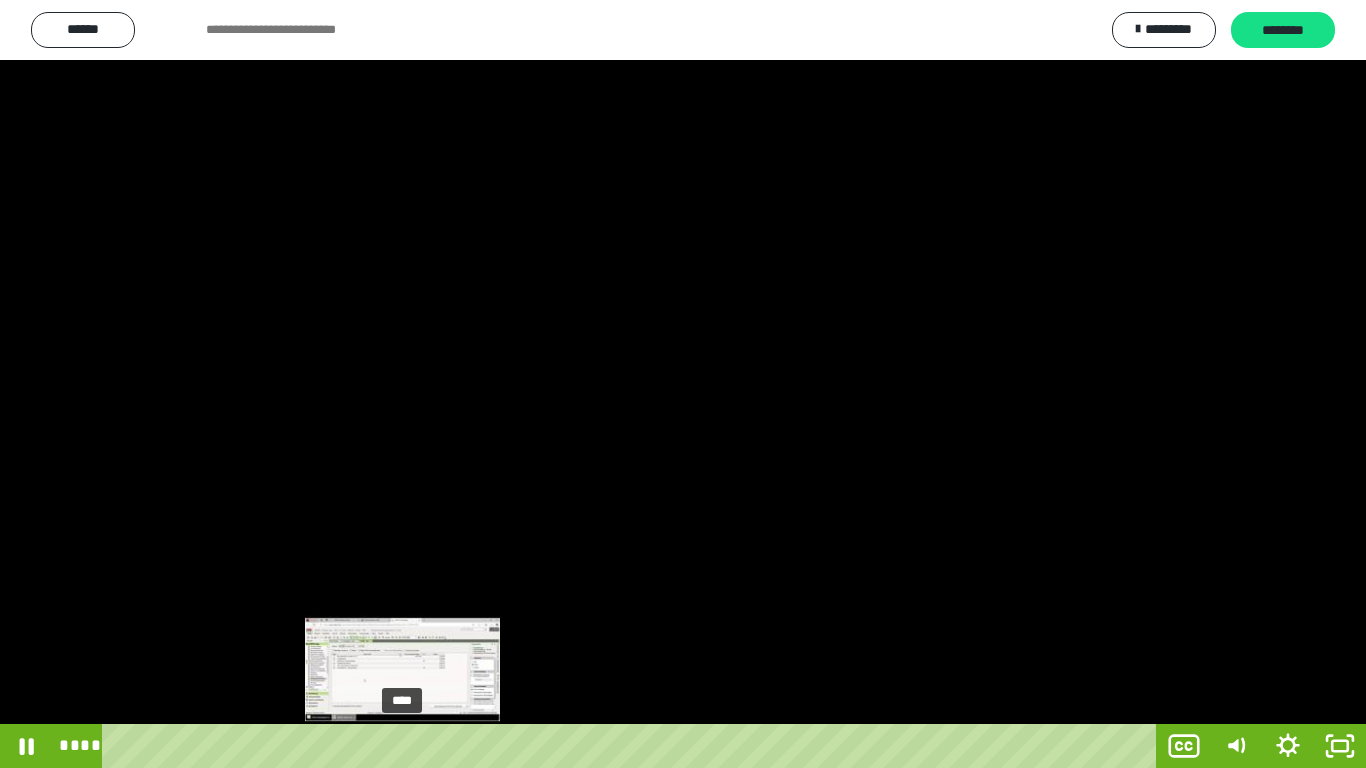 click on "****" at bounding box center (633, 746) 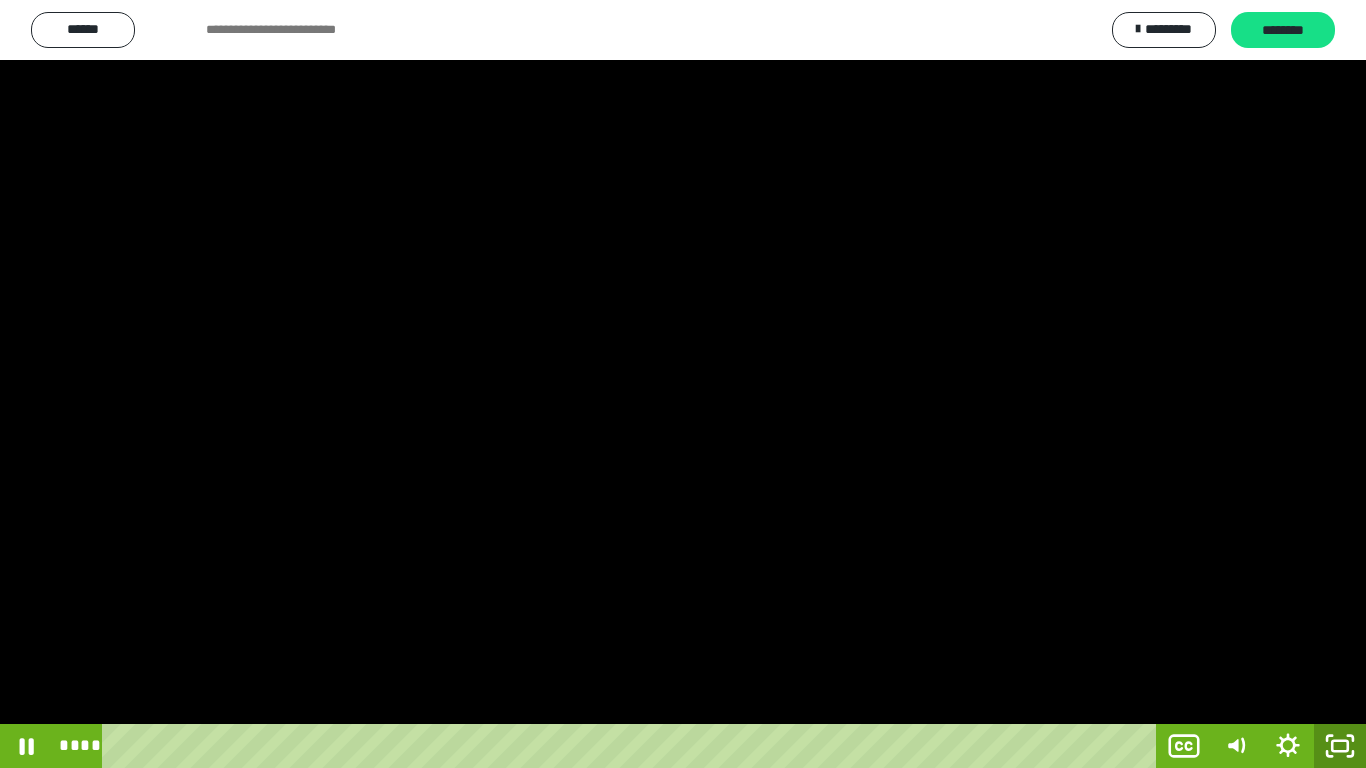 click 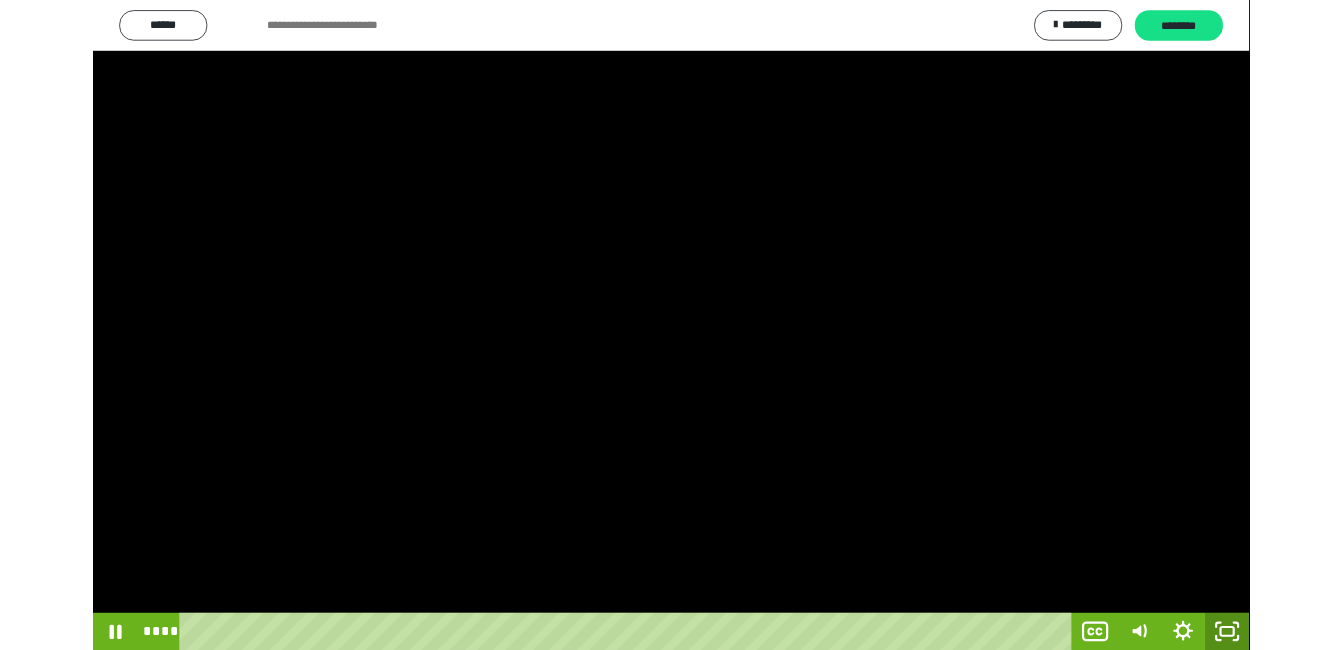 scroll, scrollTop: 160, scrollLeft: 0, axis: vertical 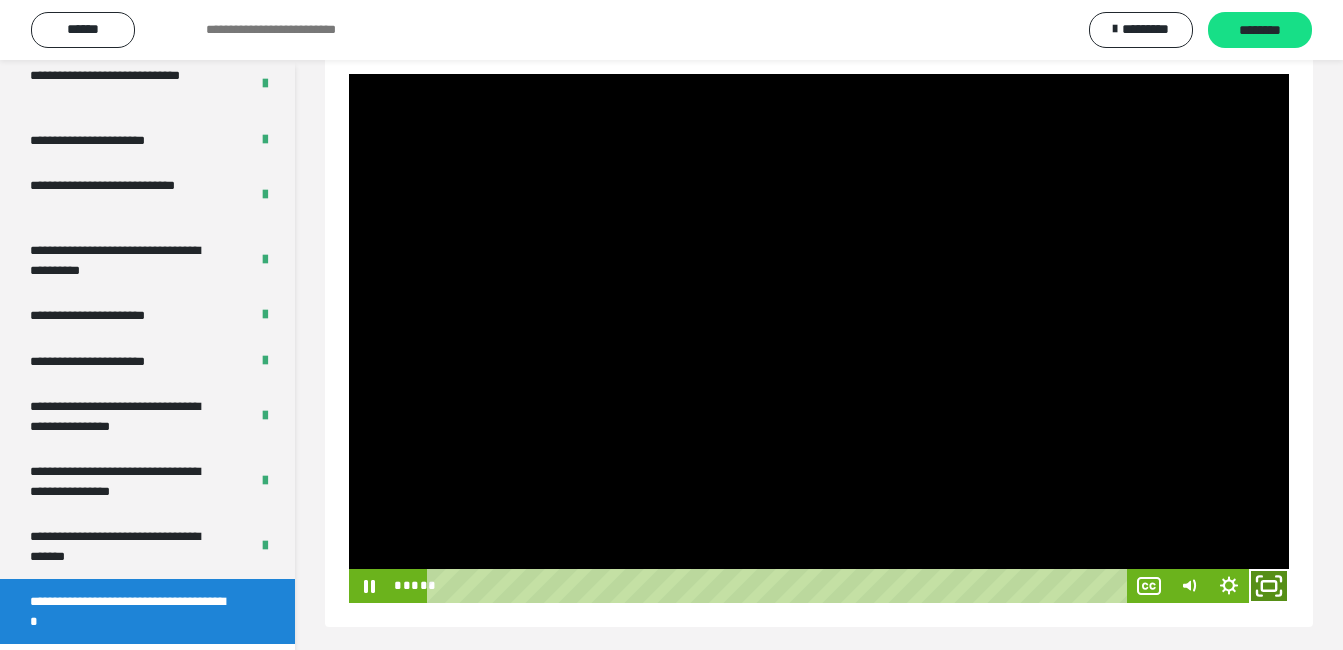 click 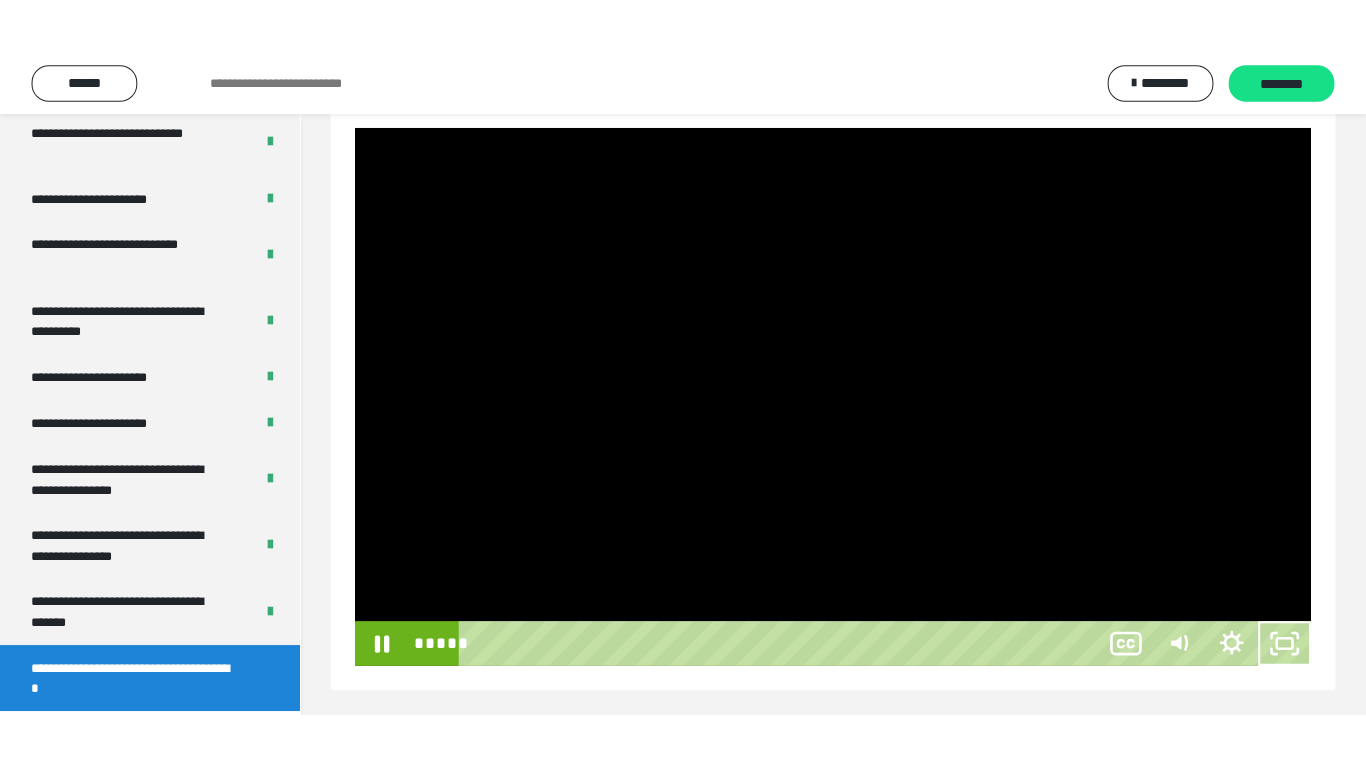 scroll, scrollTop: 171, scrollLeft: 0, axis: vertical 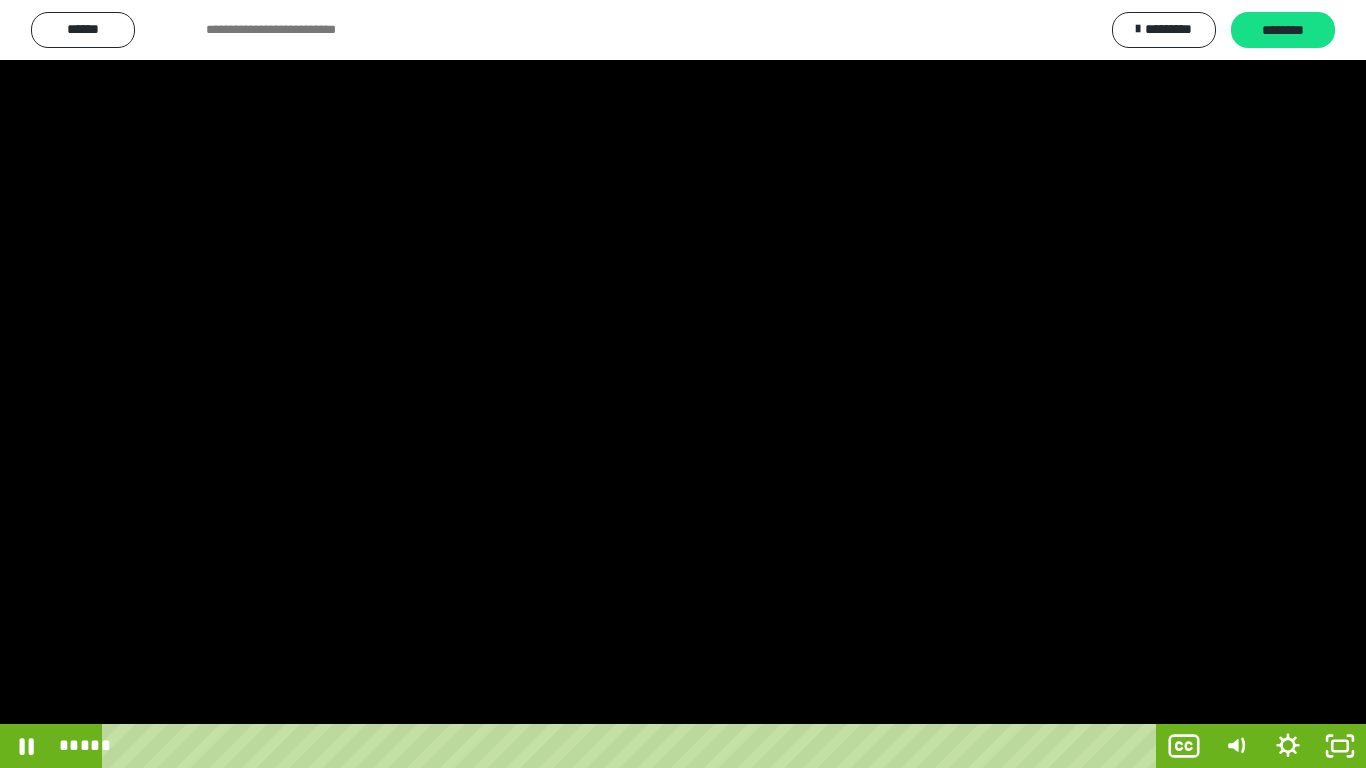 click at bounding box center [683, 384] 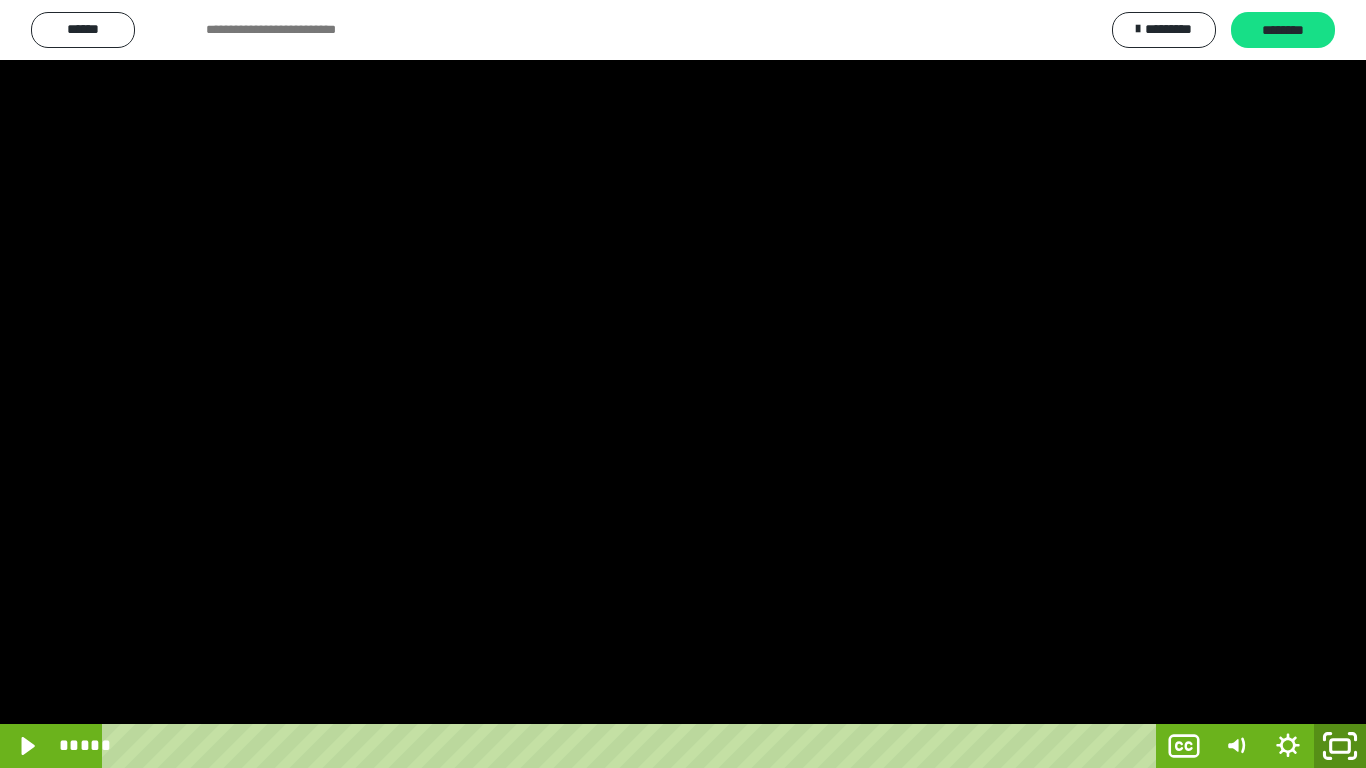 click 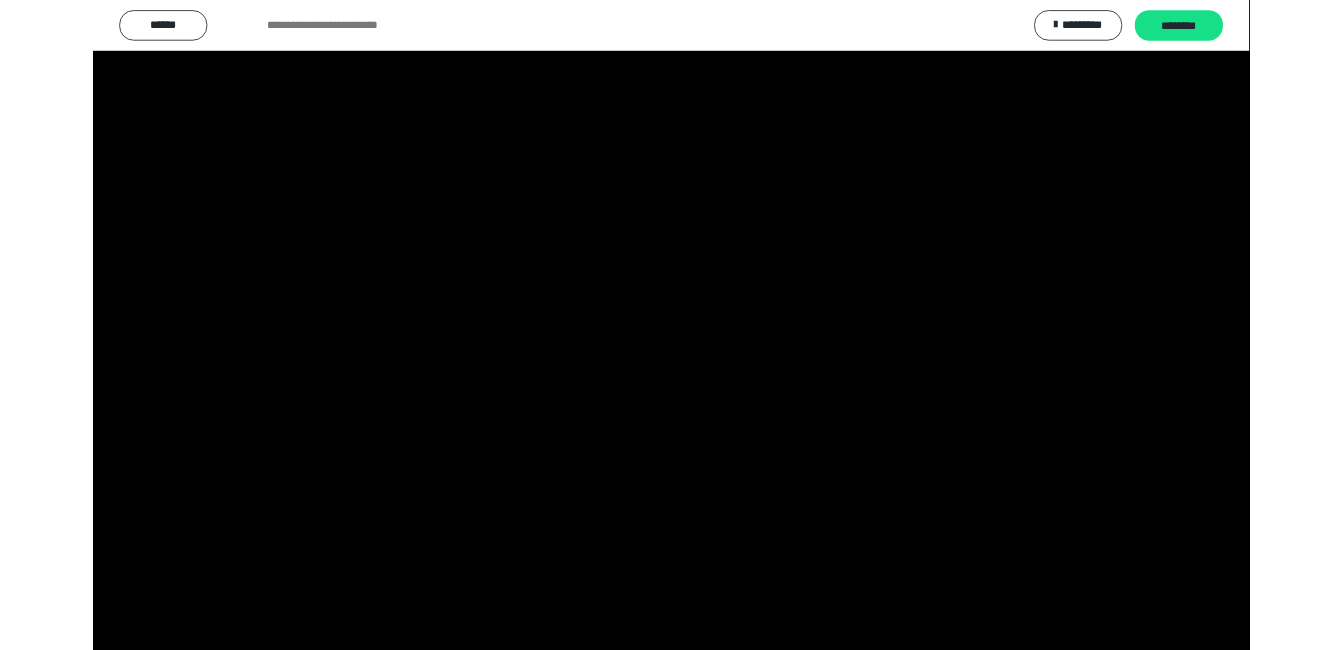 scroll, scrollTop: 160, scrollLeft: 0, axis: vertical 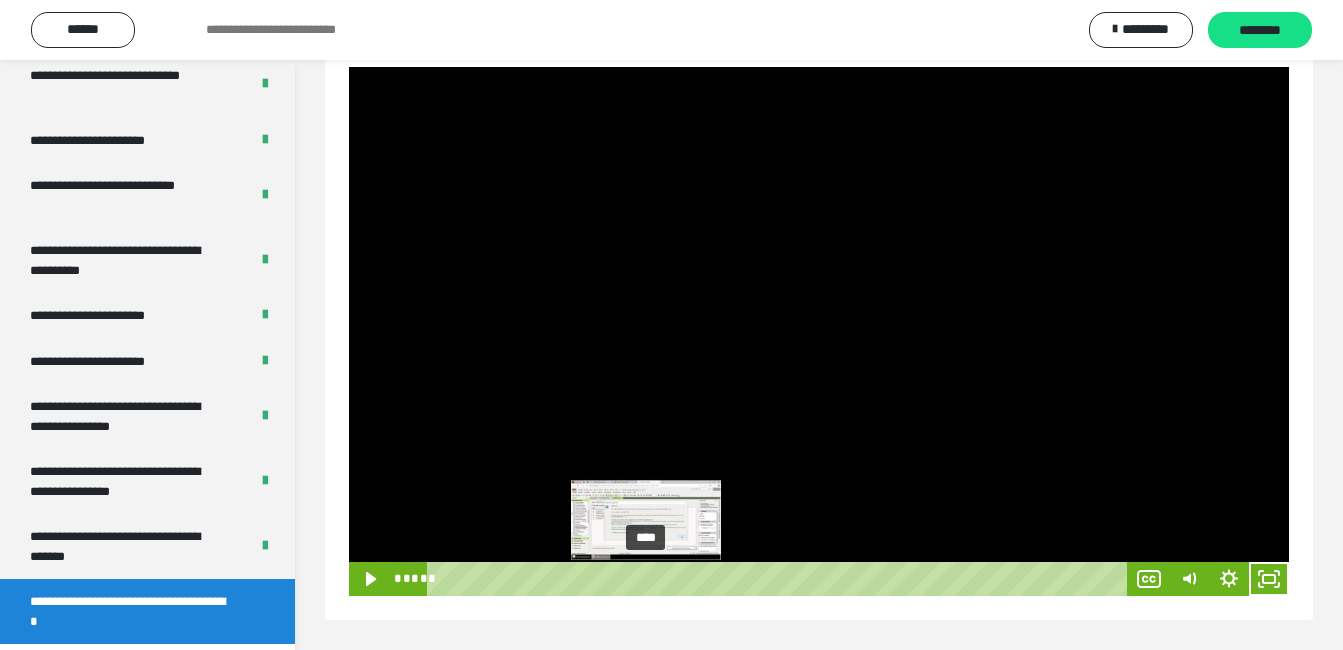 click on "****" at bounding box center (780, 579) 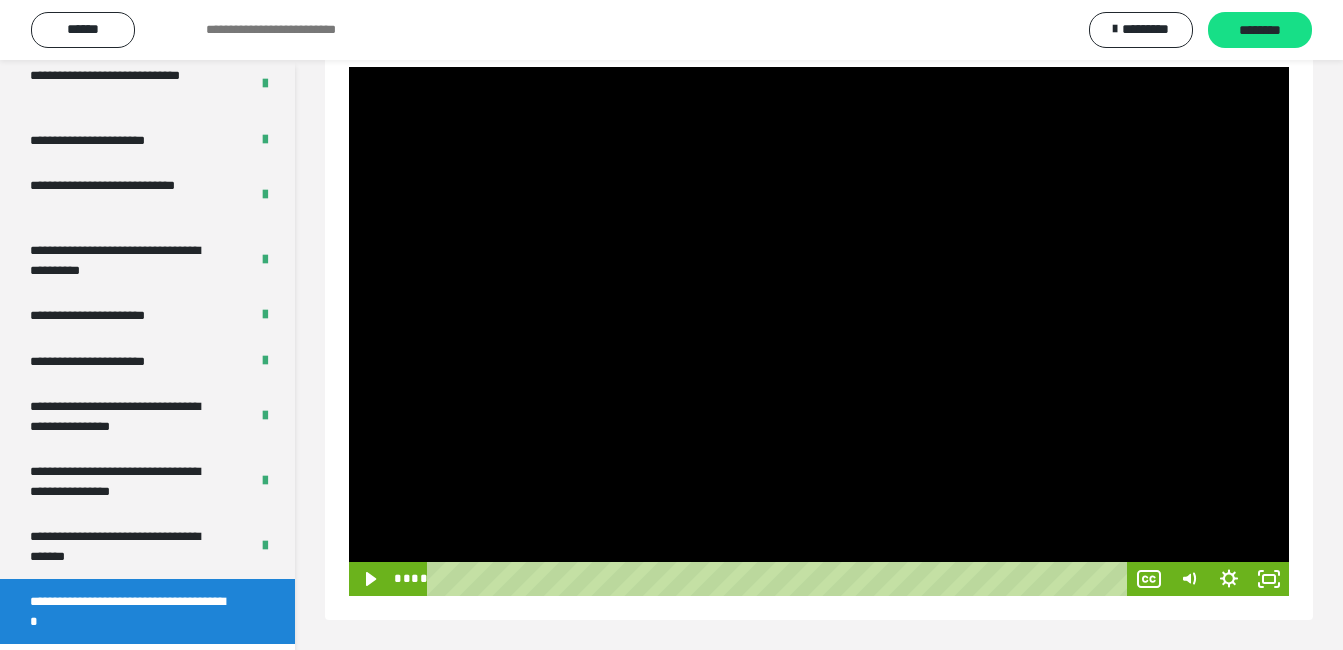 click at bounding box center [819, 331] 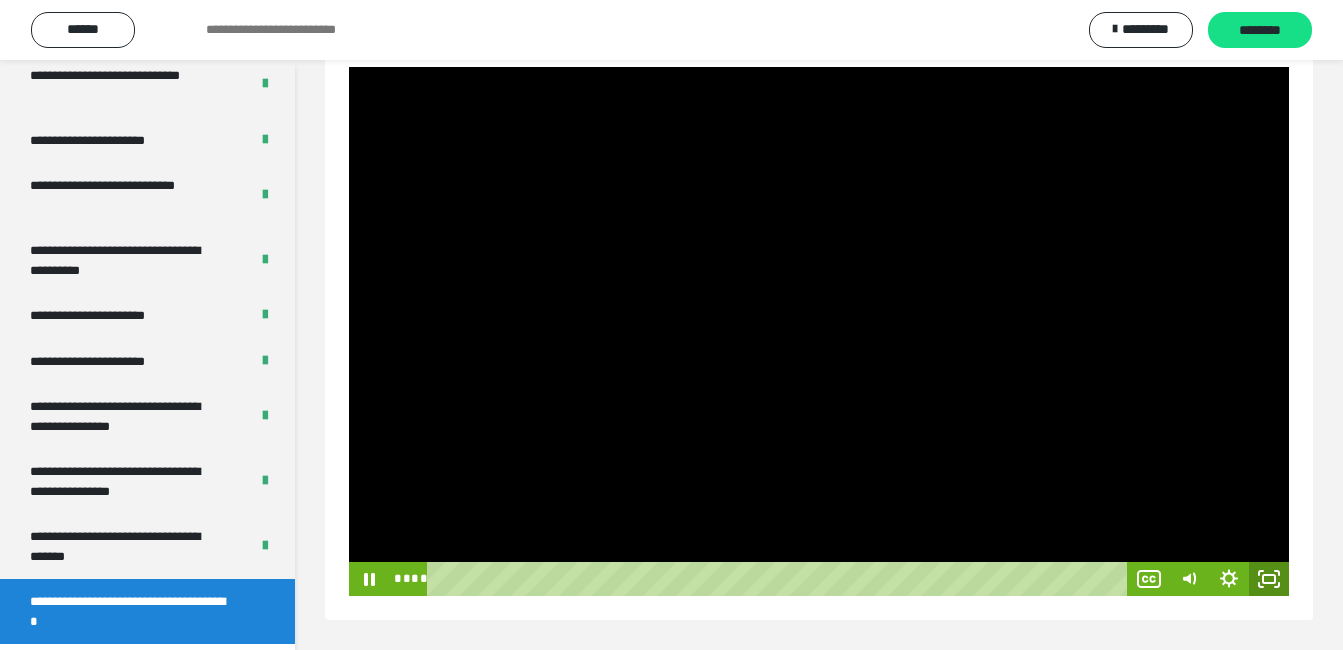 click 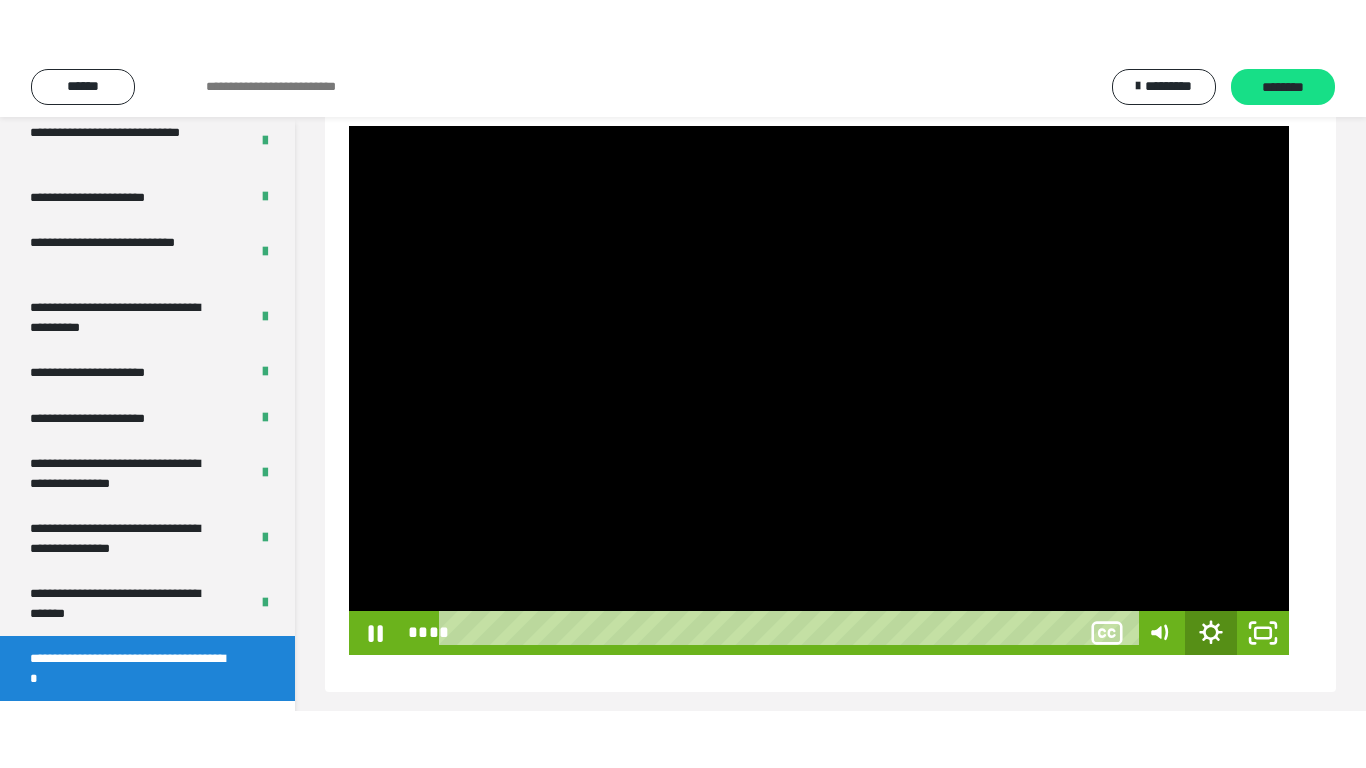scroll, scrollTop: 171, scrollLeft: 0, axis: vertical 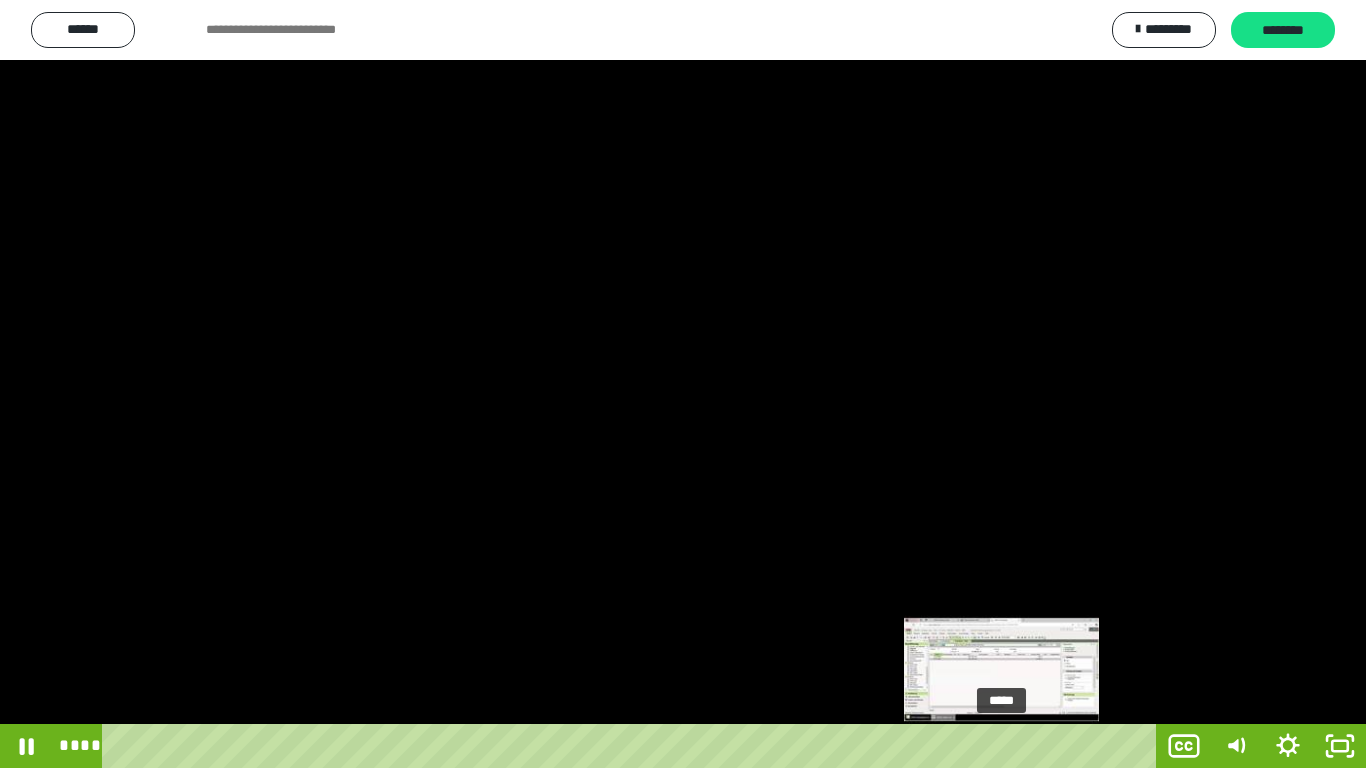 type 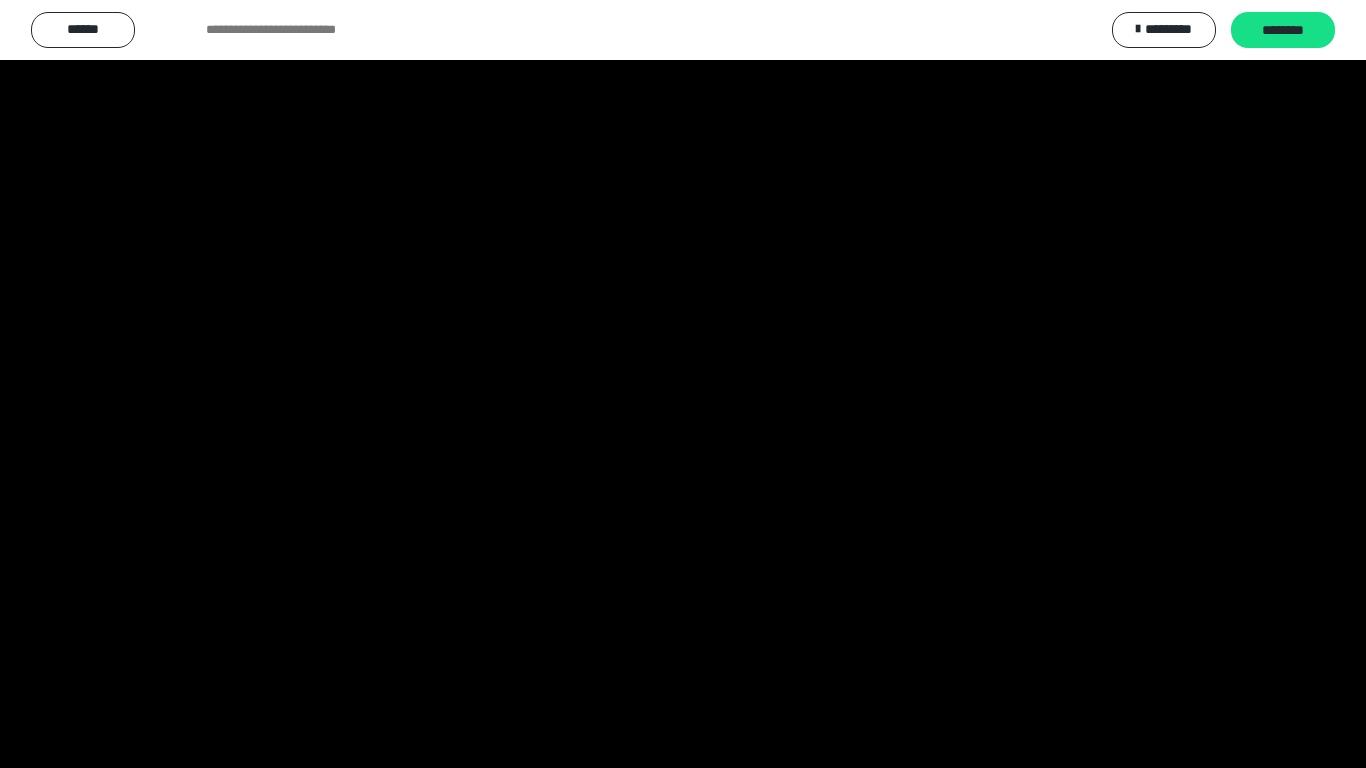 click at bounding box center (683, 384) 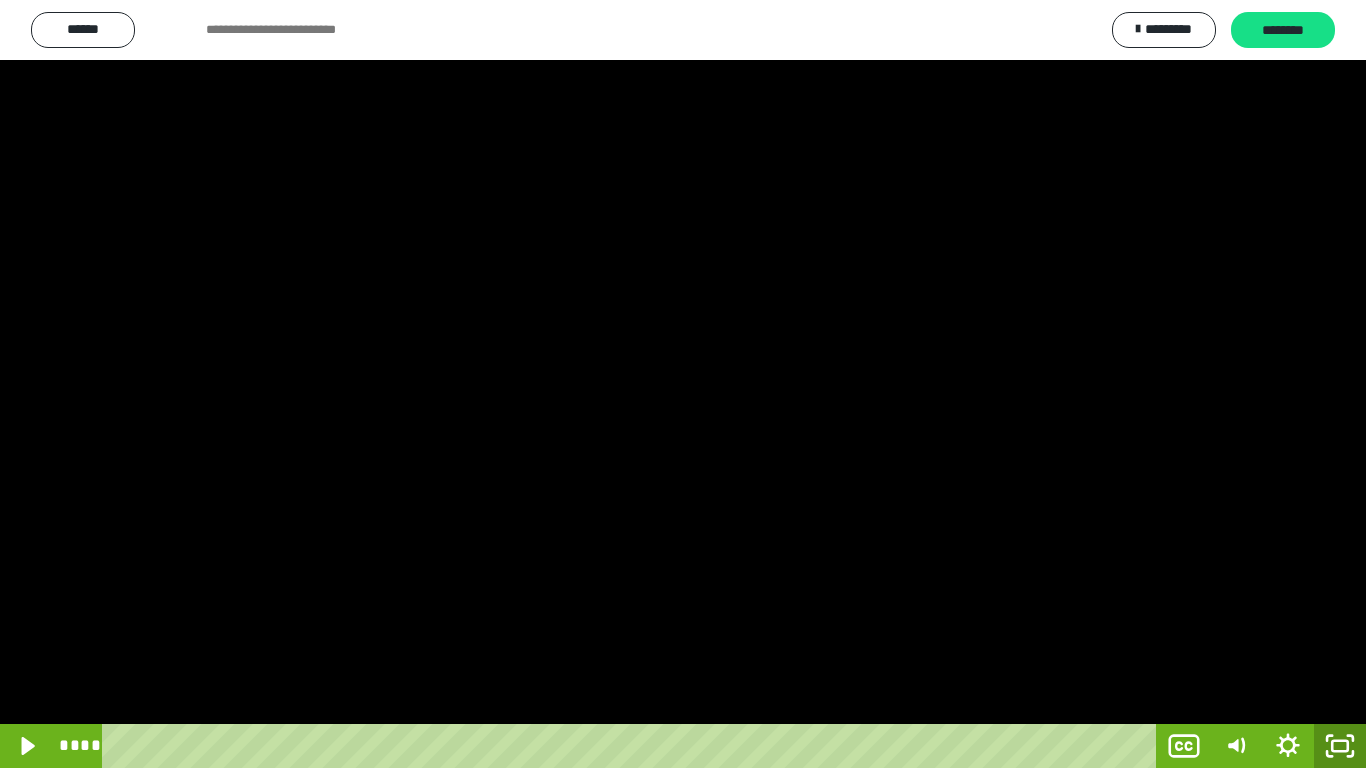 click 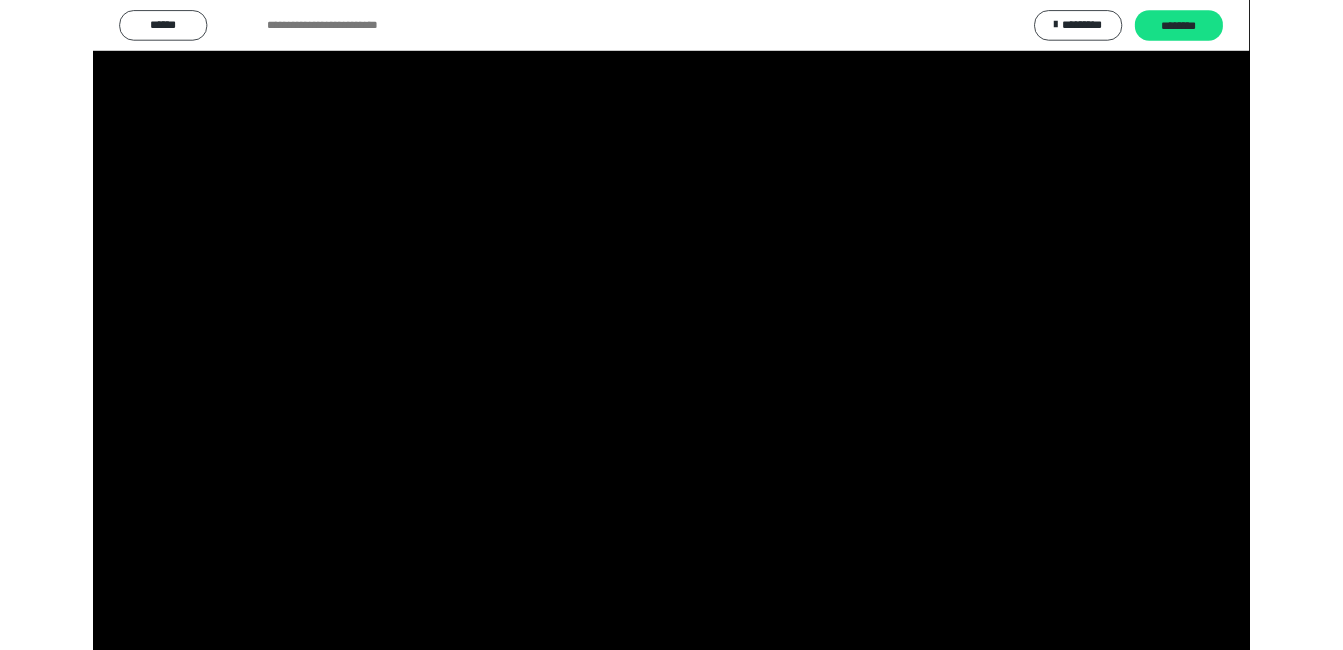 scroll, scrollTop: 160, scrollLeft: 0, axis: vertical 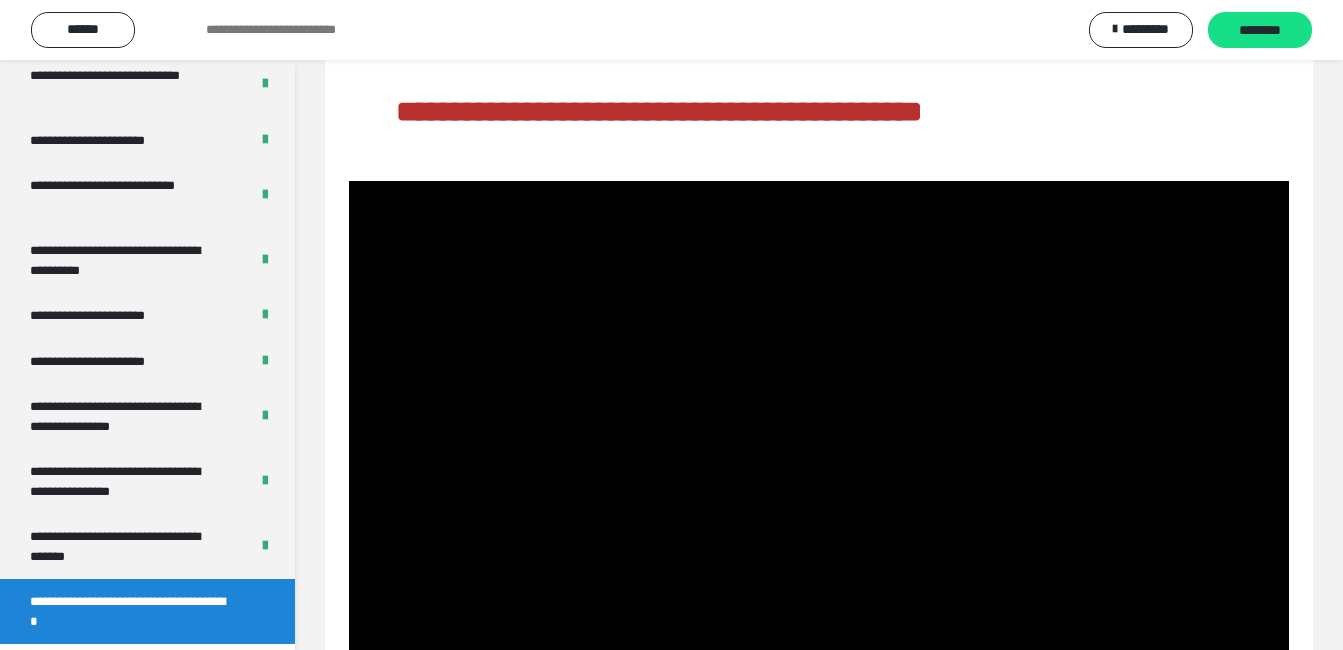 click at bounding box center [819, 445] 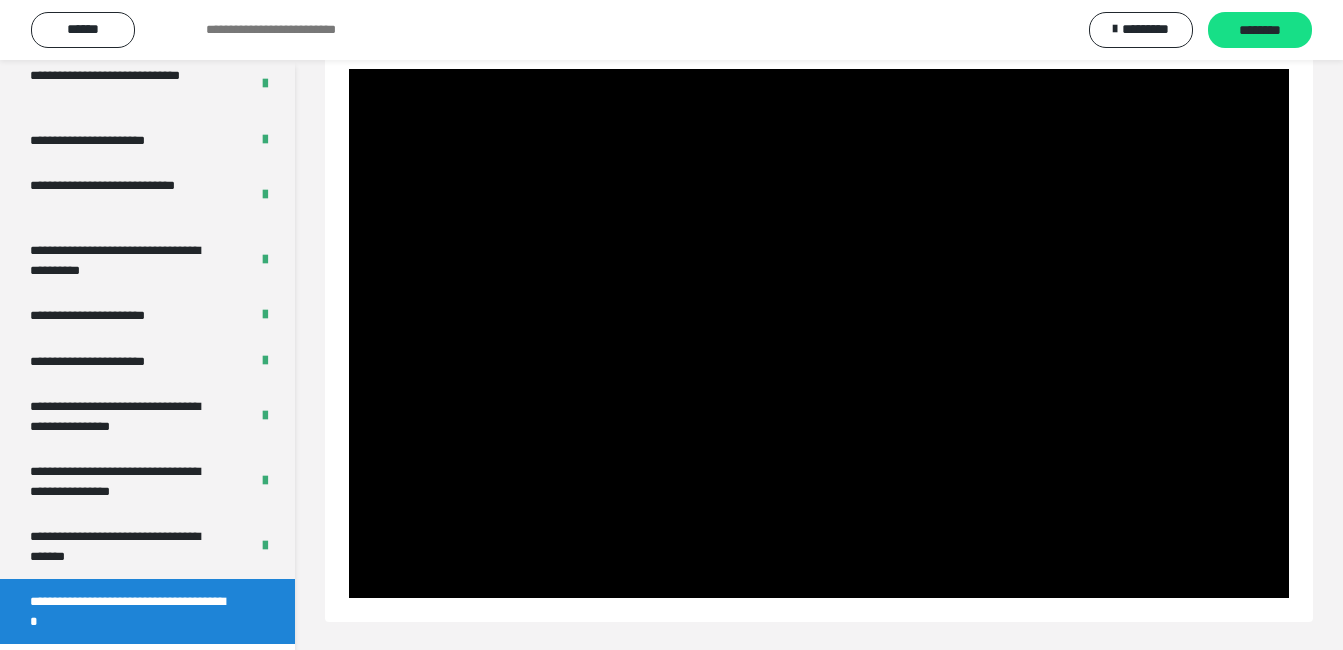 scroll, scrollTop: 274, scrollLeft: 0, axis: vertical 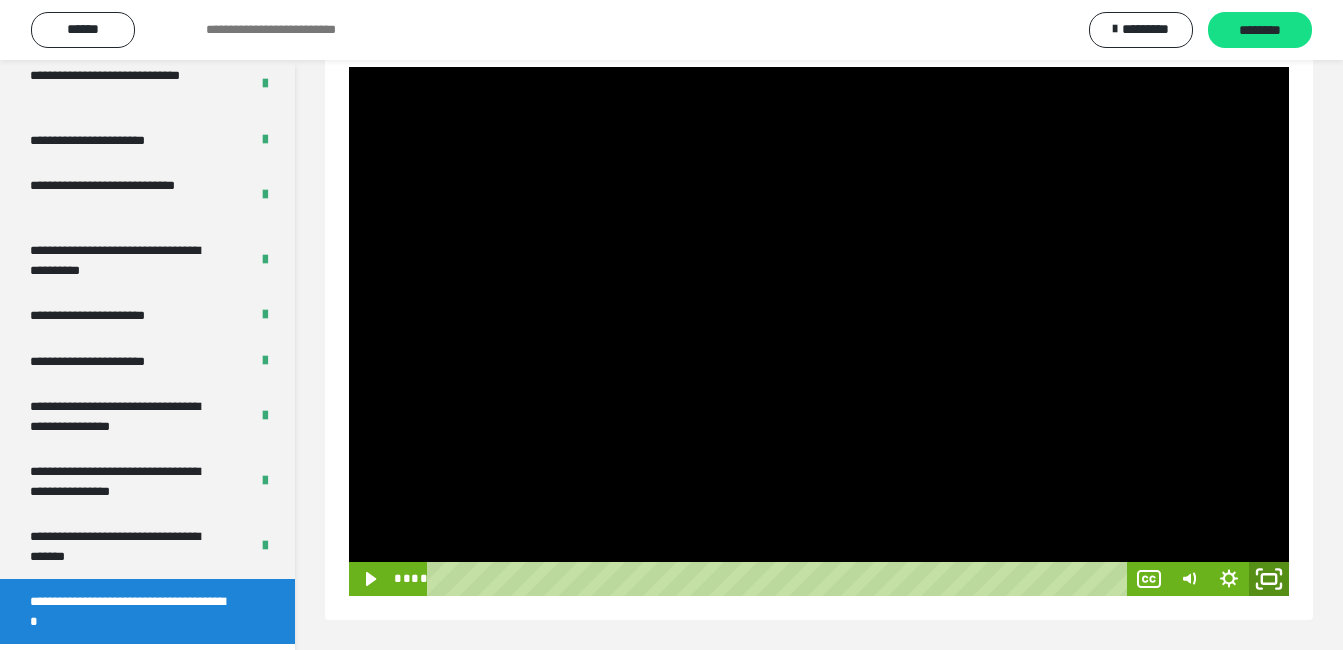 click 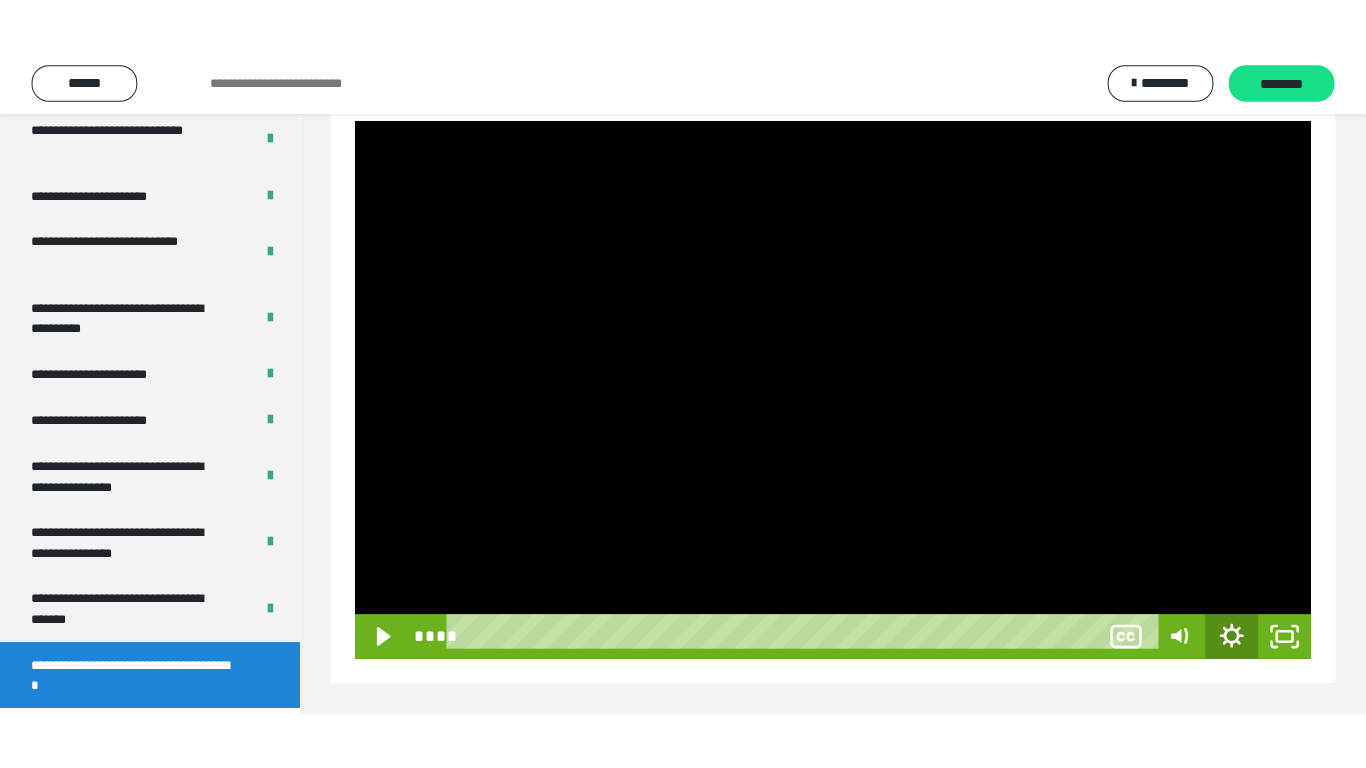scroll, scrollTop: 171, scrollLeft: 0, axis: vertical 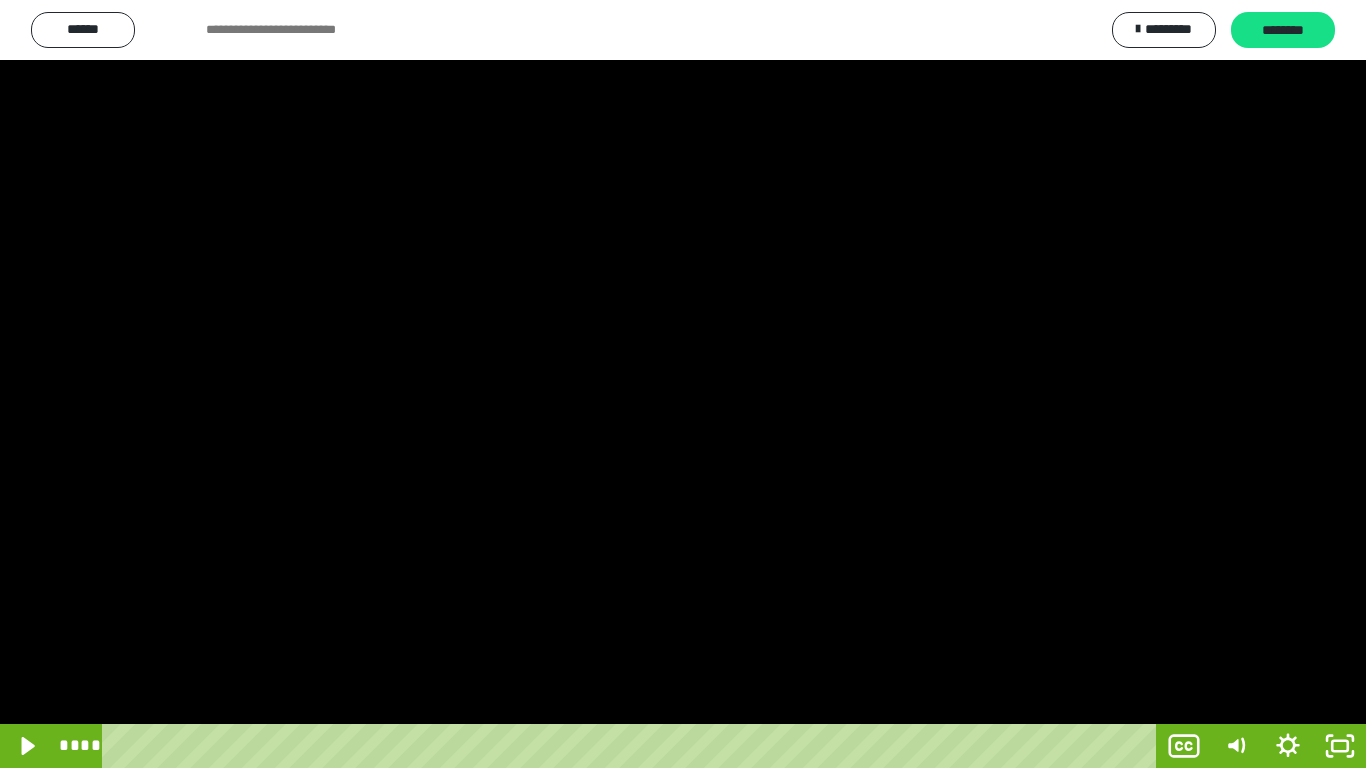 click at bounding box center [683, 384] 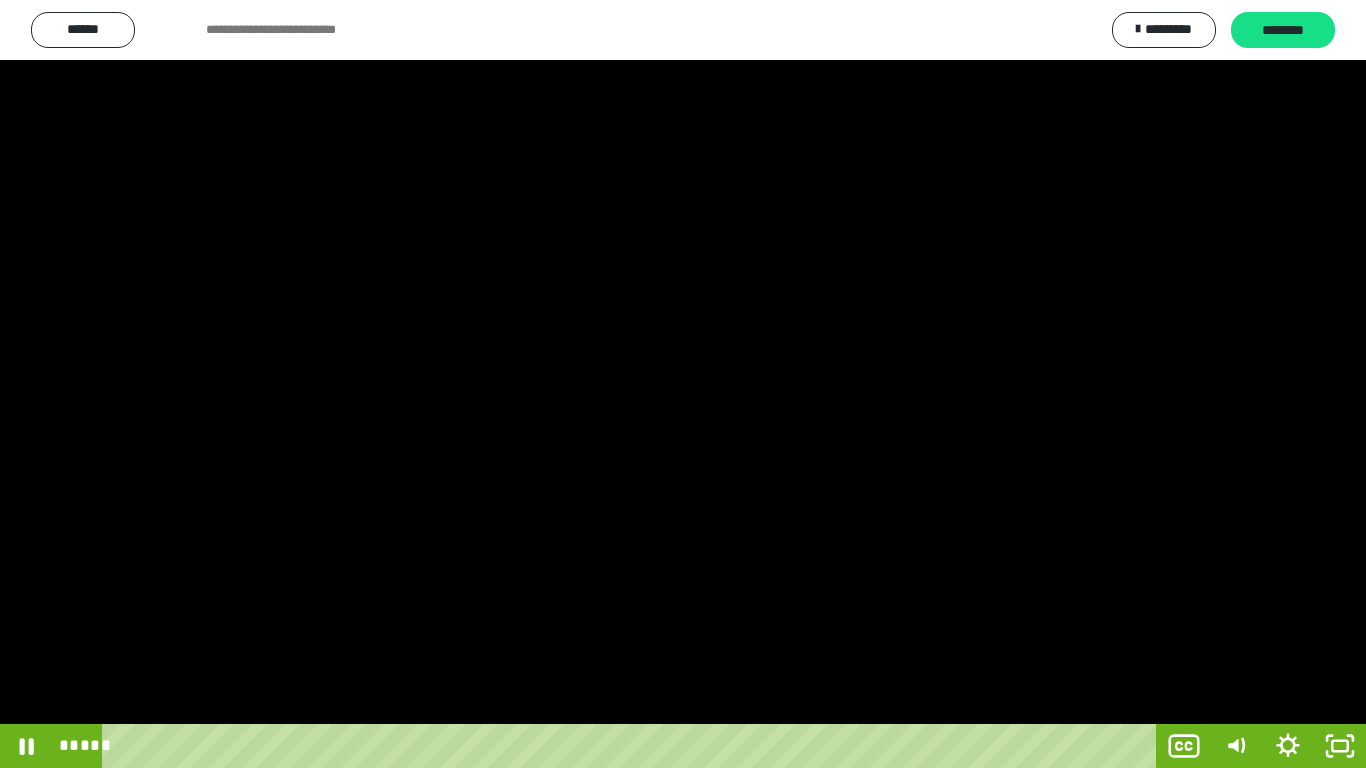click at bounding box center [683, 384] 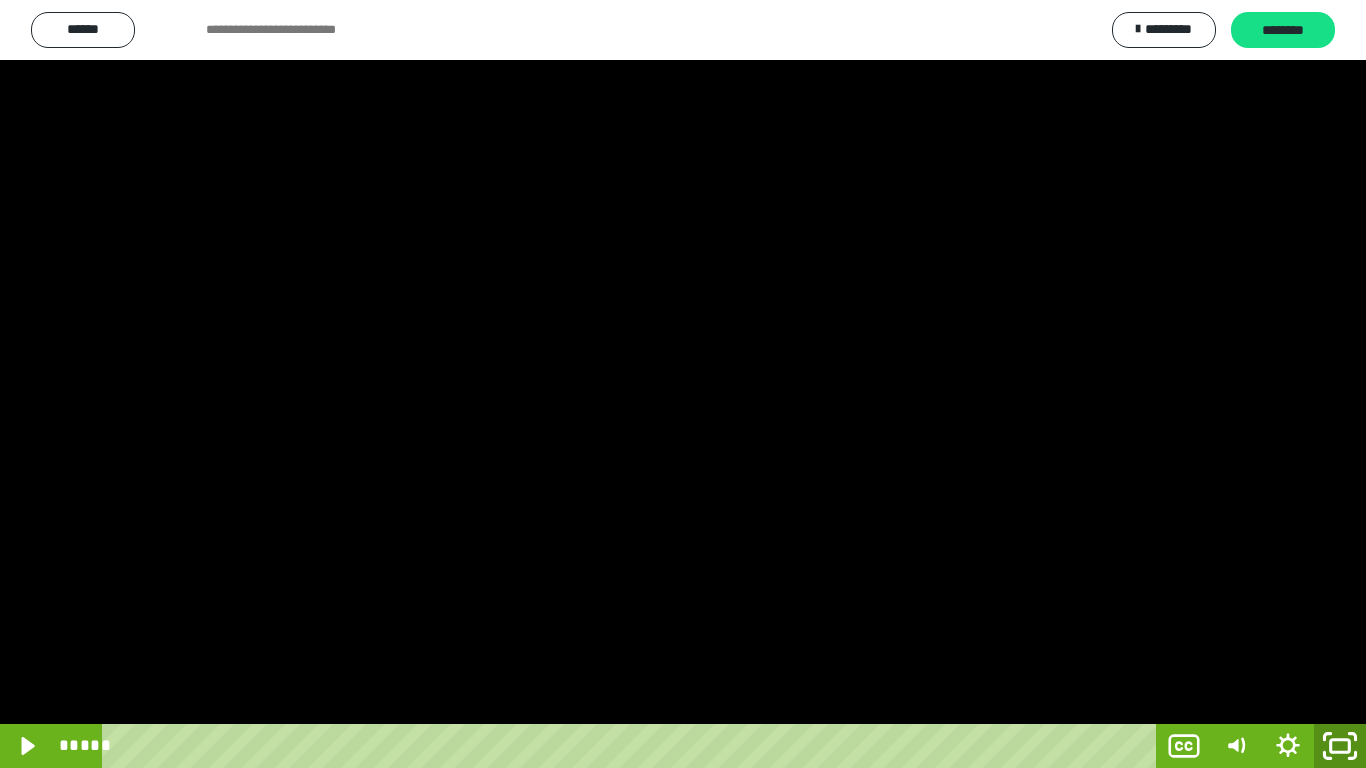 click 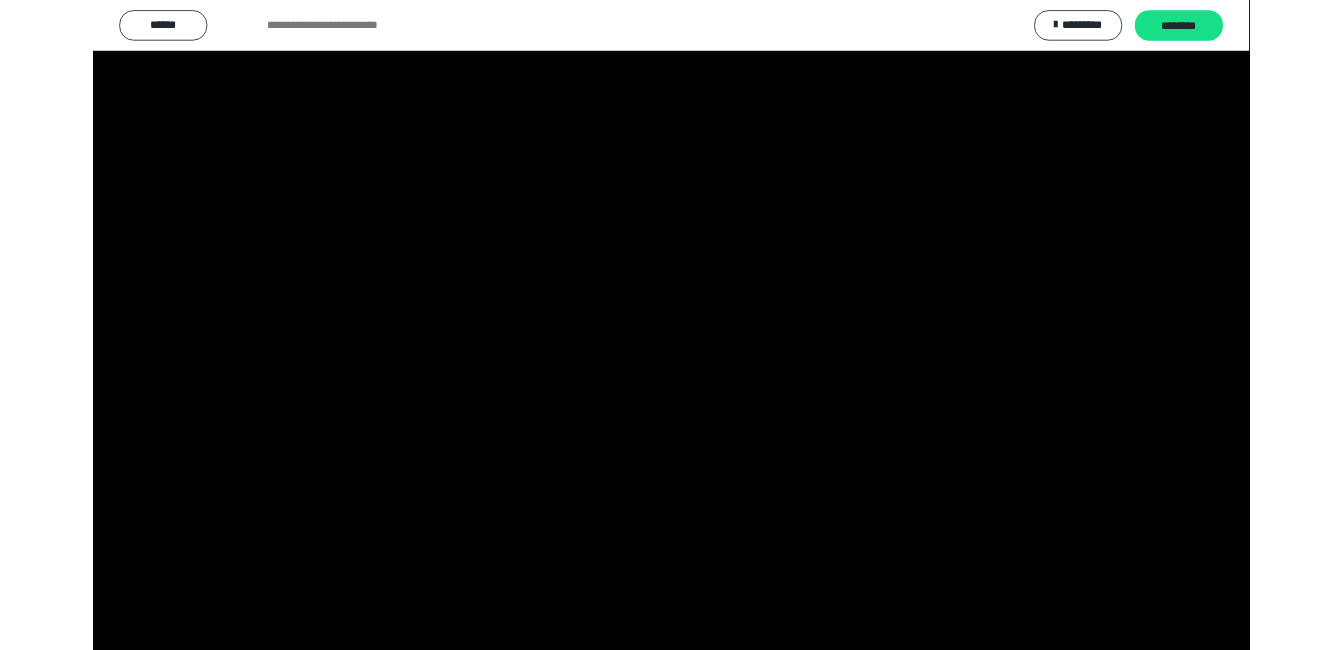 scroll, scrollTop: 160, scrollLeft: 0, axis: vertical 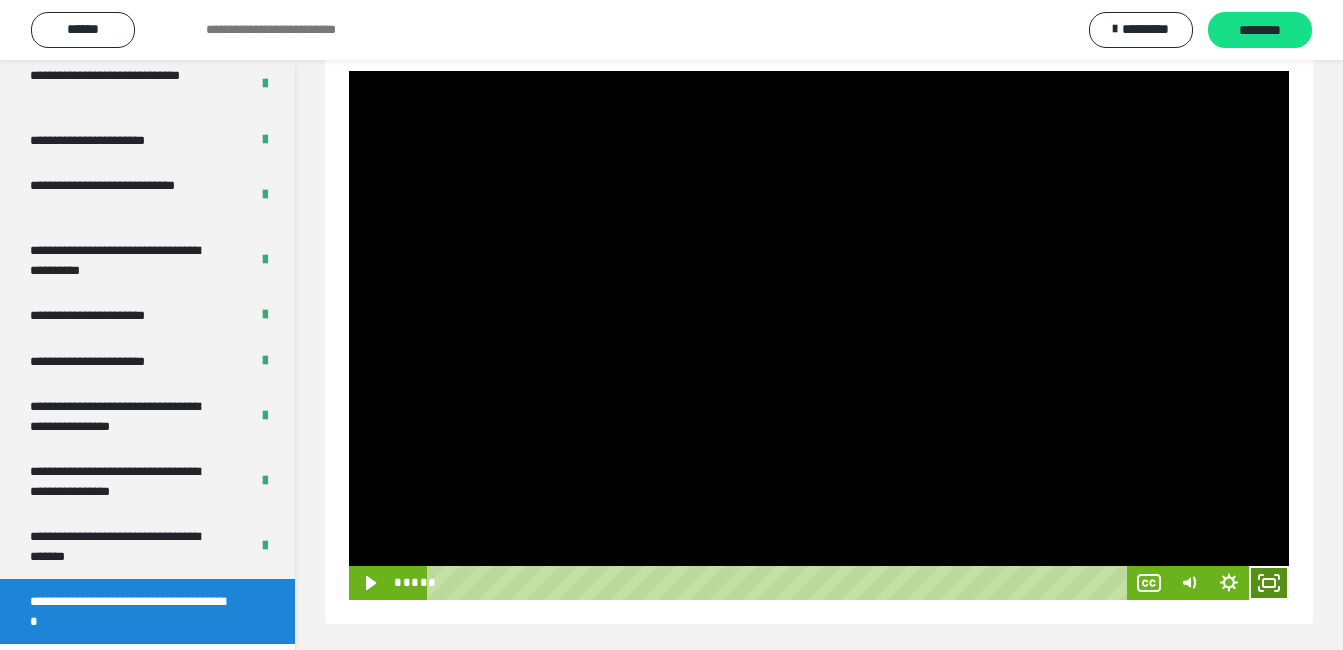 click 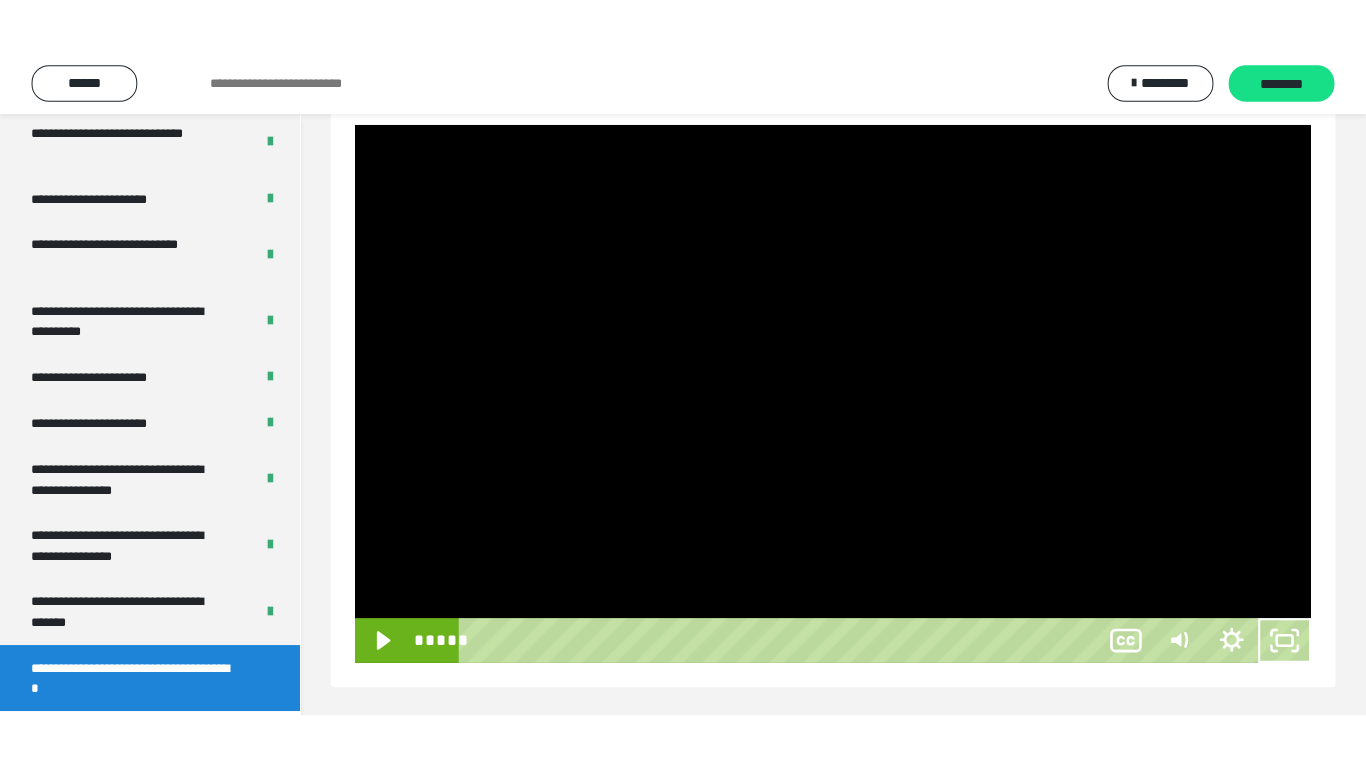 scroll, scrollTop: 171, scrollLeft: 0, axis: vertical 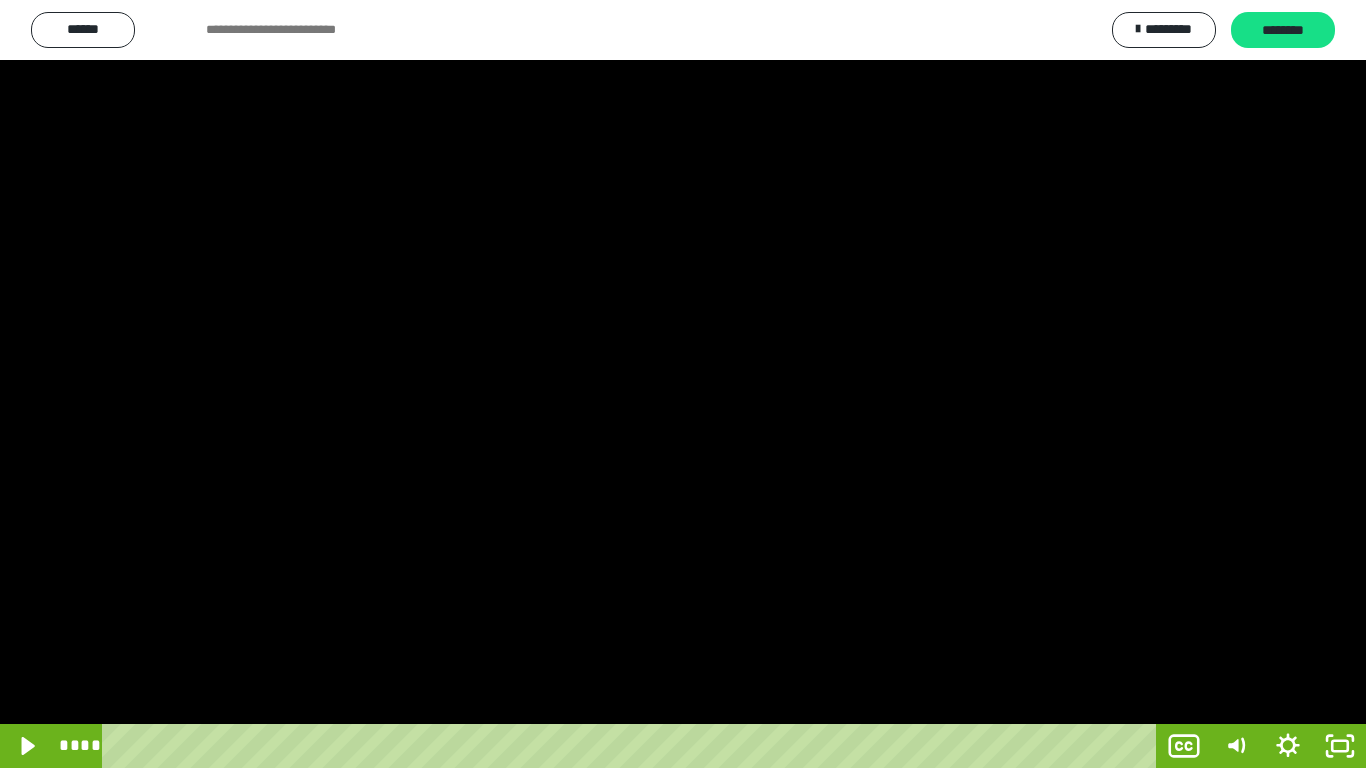 click at bounding box center (683, 384) 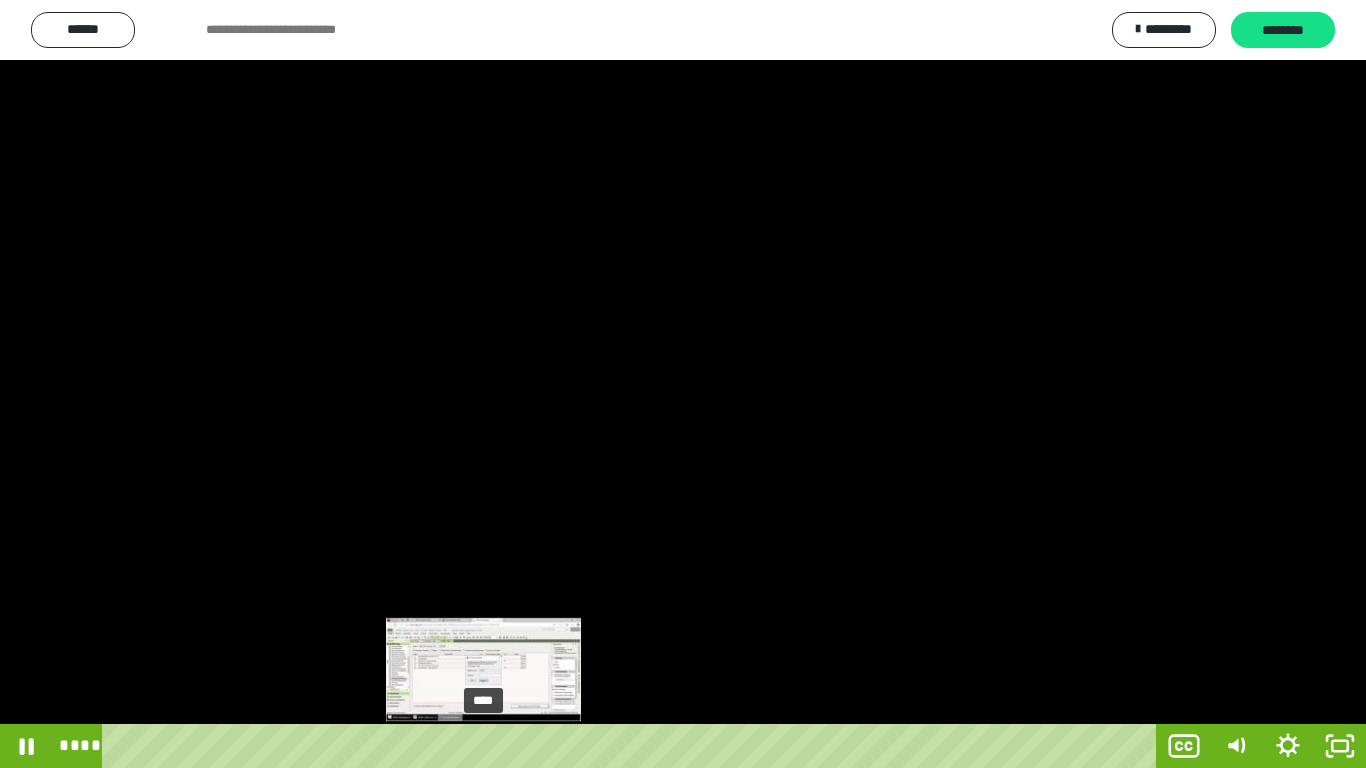 click on "****" at bounding box center (633, 746) 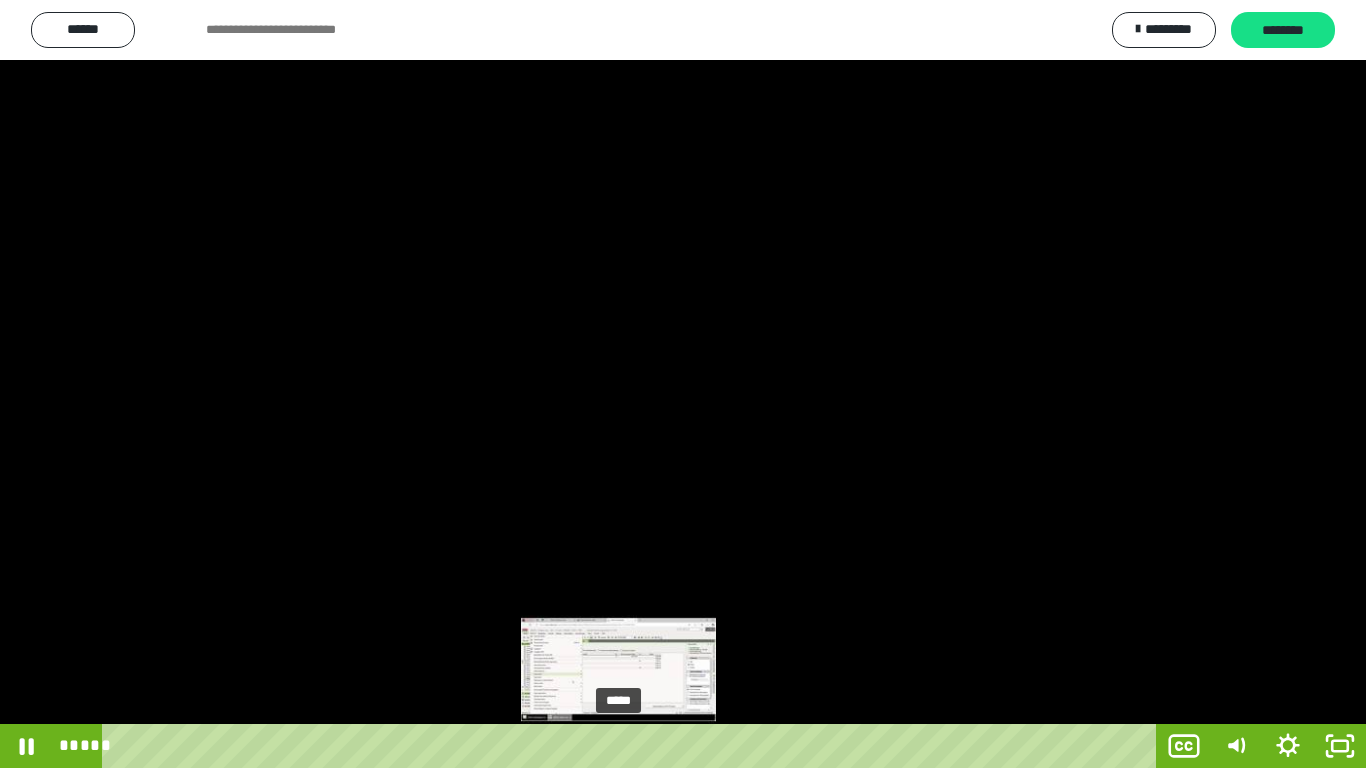 click on "*****" at bounding box center (633, 746) 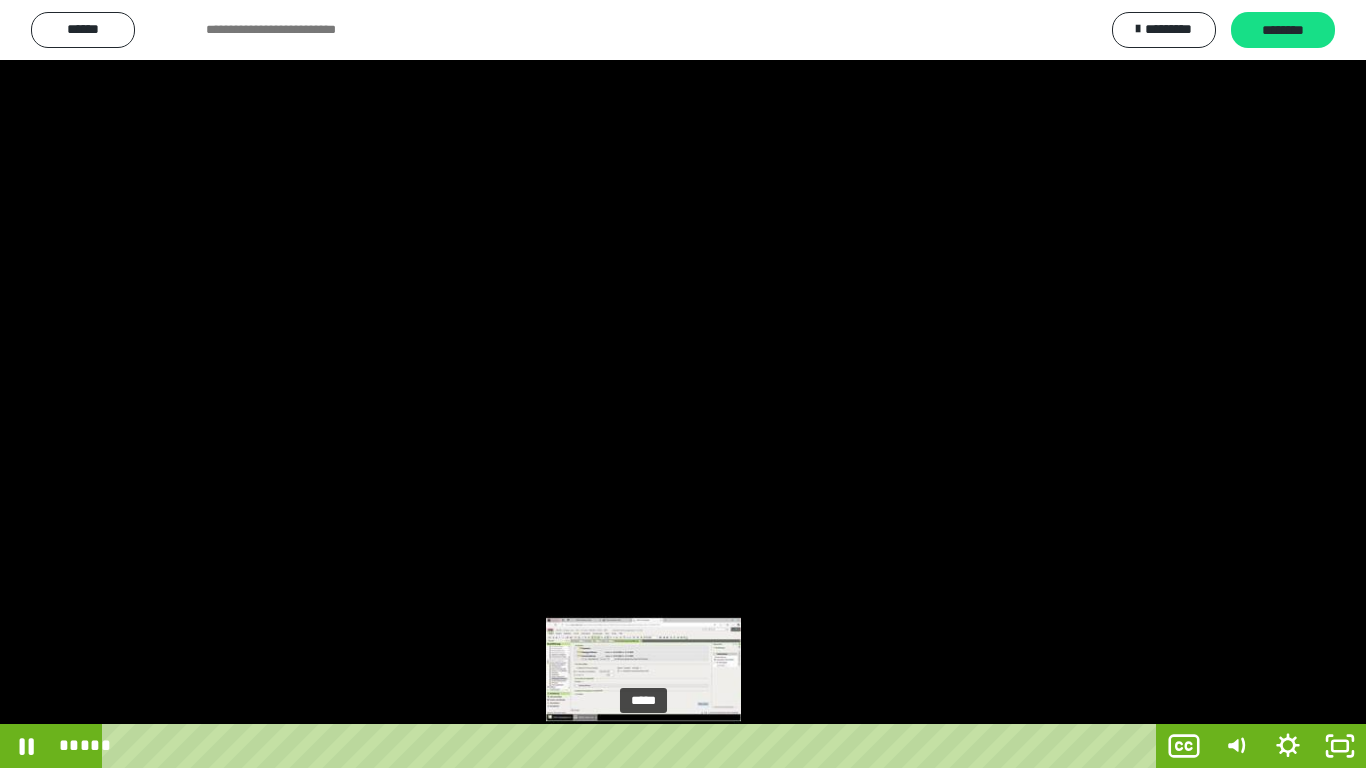 click on "*****" at bounding box center [633, 746] 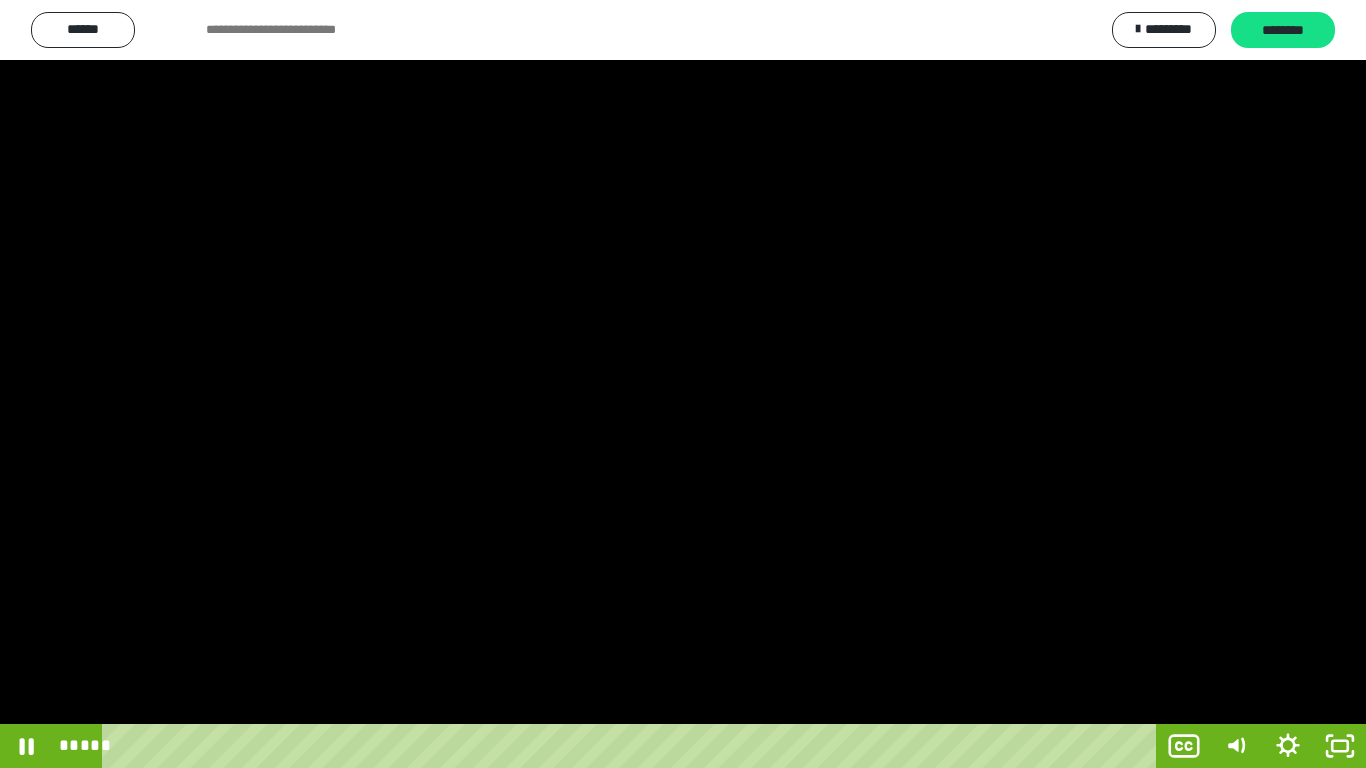 click at bounding box center [683, 384] 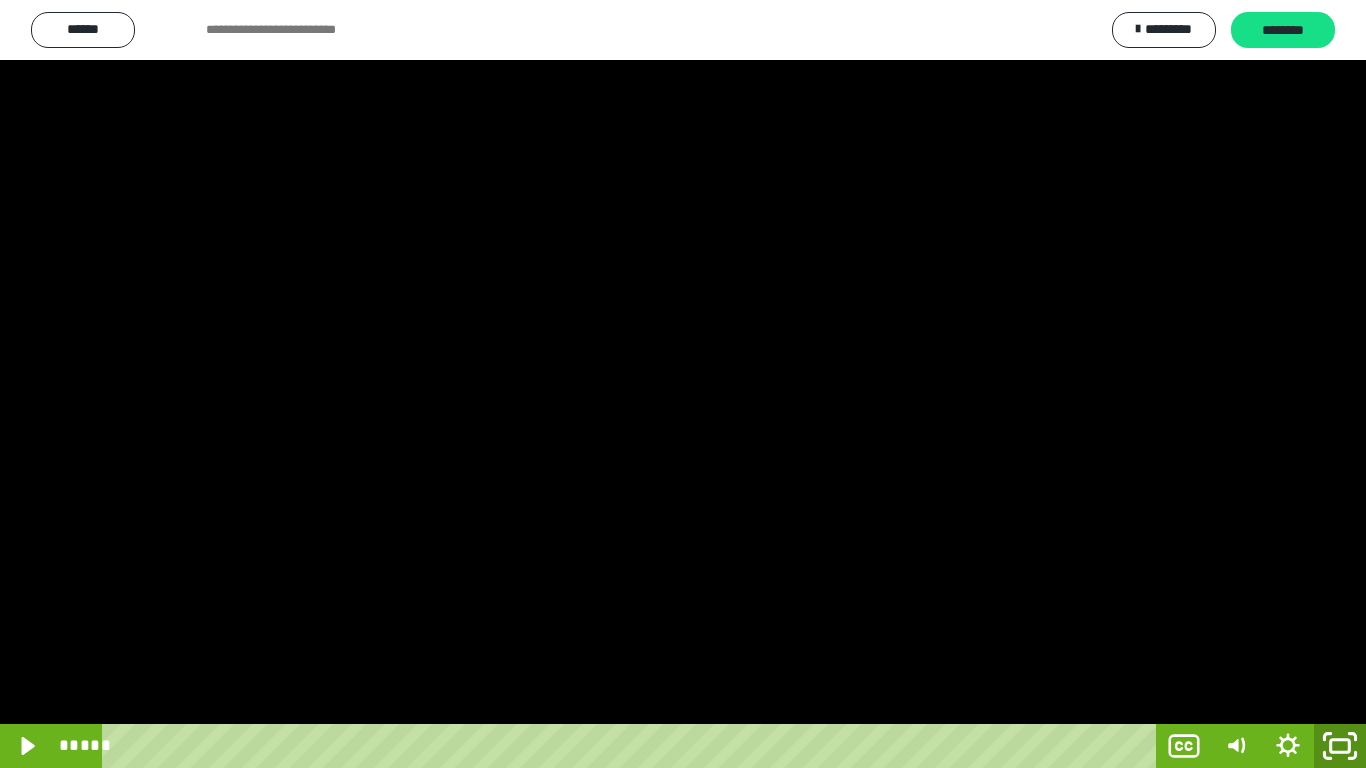 click 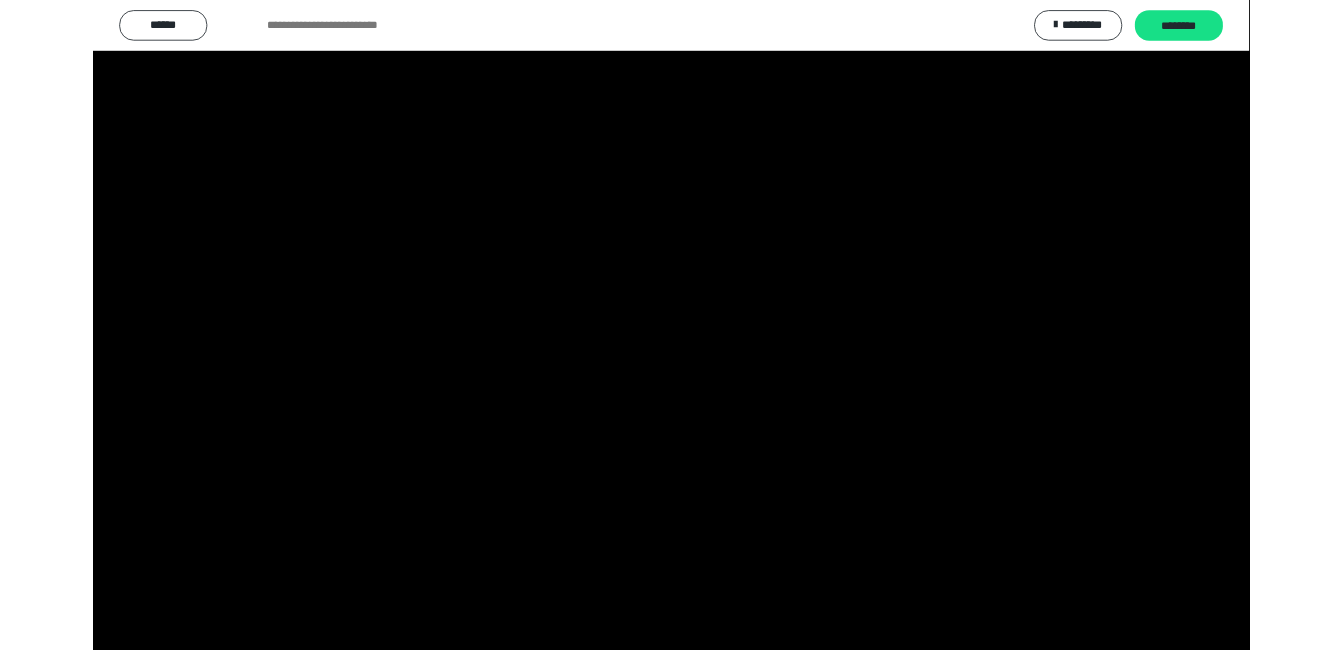 scroll, scrollTop: 160, scrollLeft: 0, axis: vertical 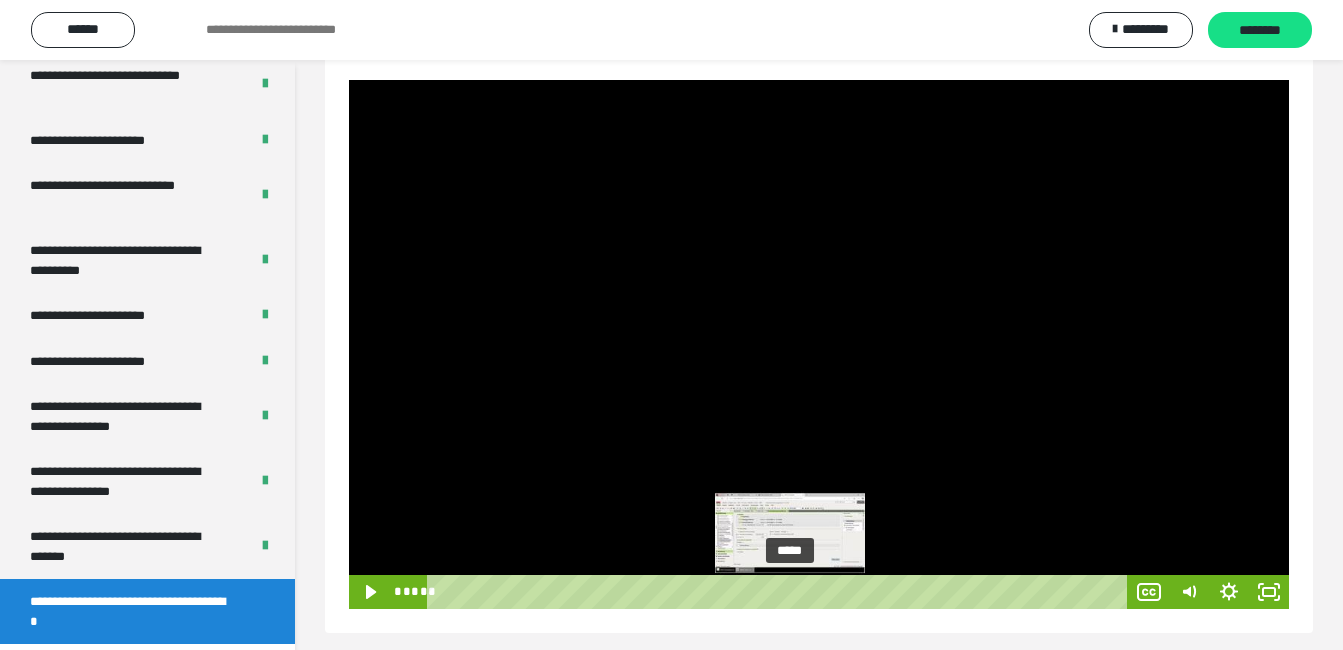 click at bounding box center [789, 591] 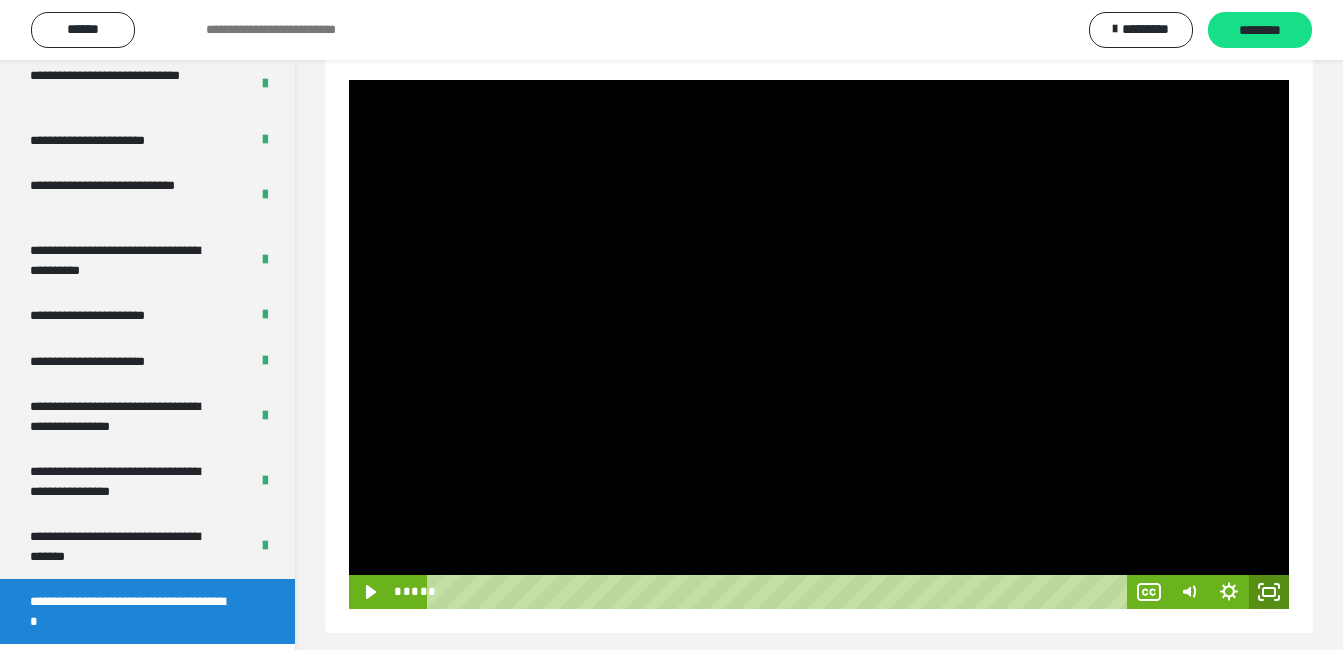 click 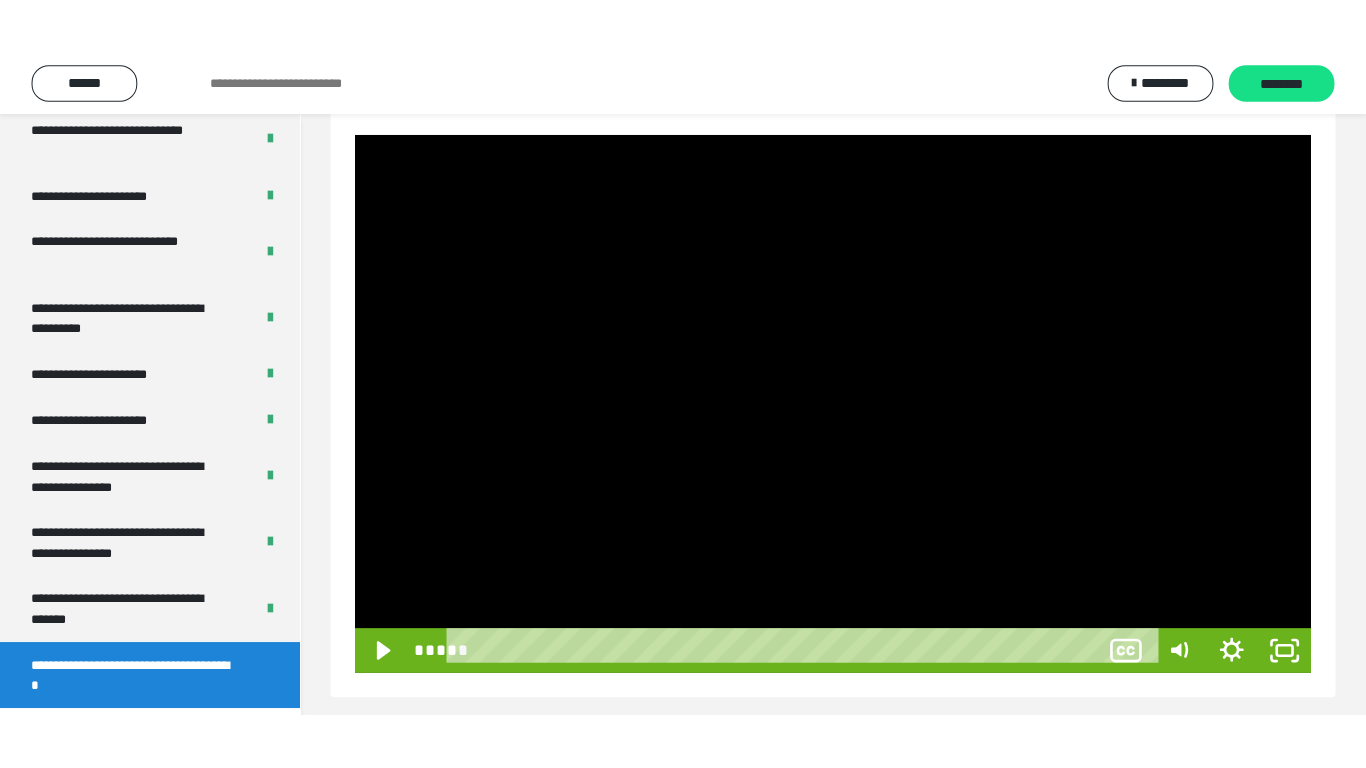 scroll, scrollTop: 171, scrollLeft: 0, axis: vertical 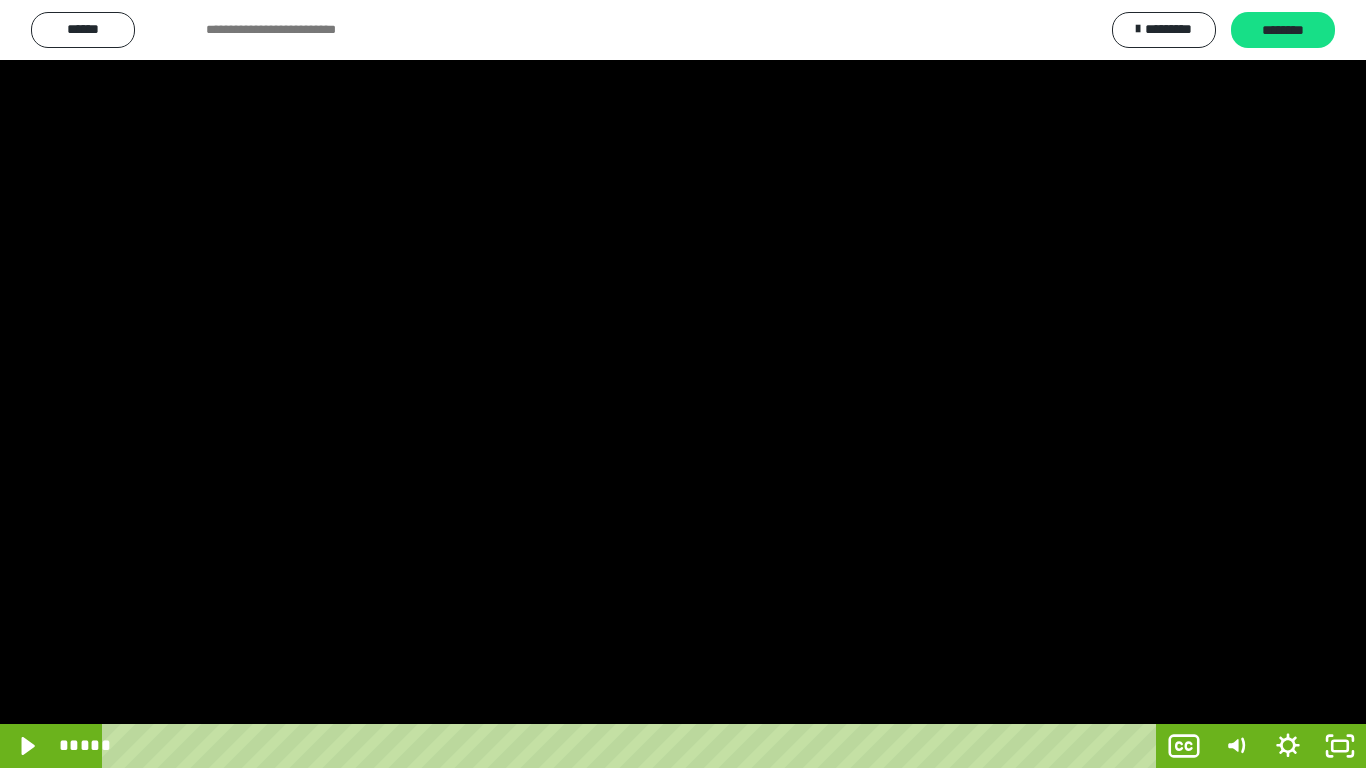 click at bounding box center (683, 384) 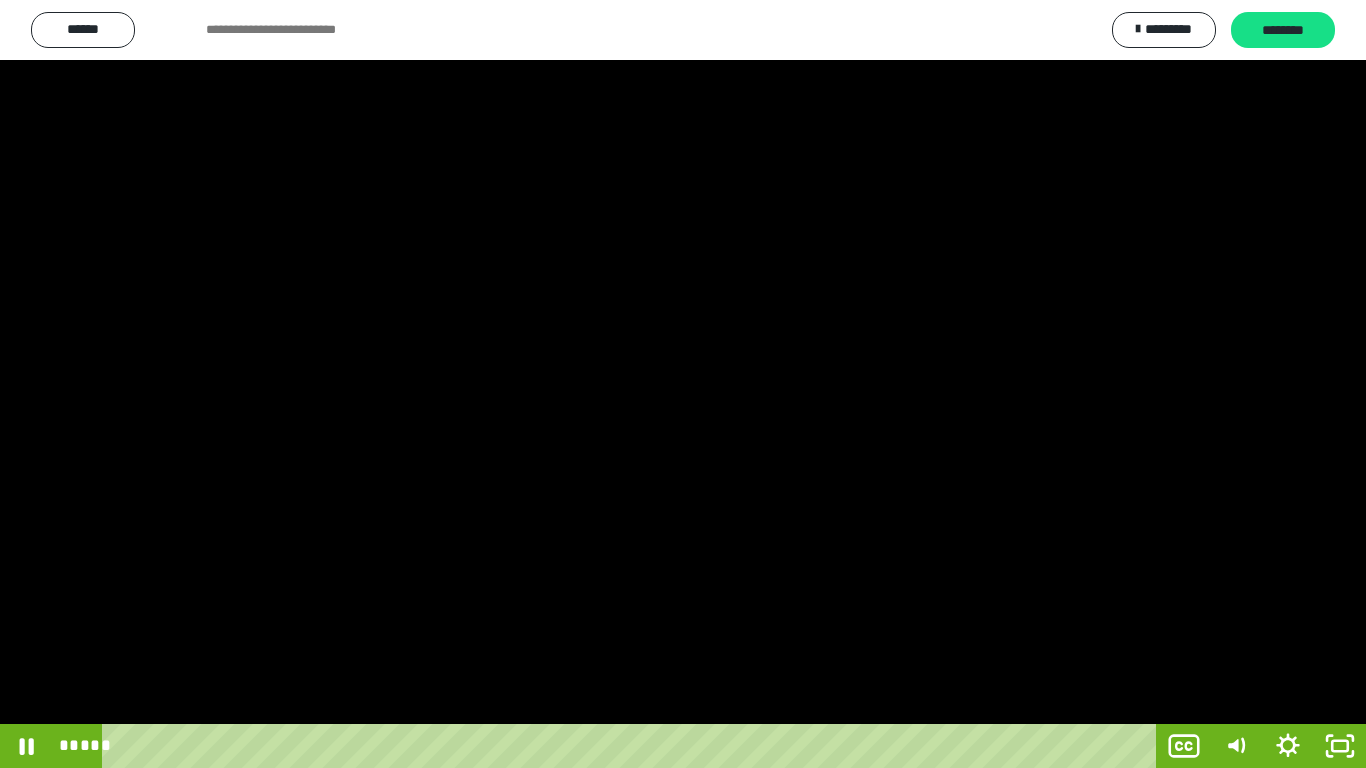 type 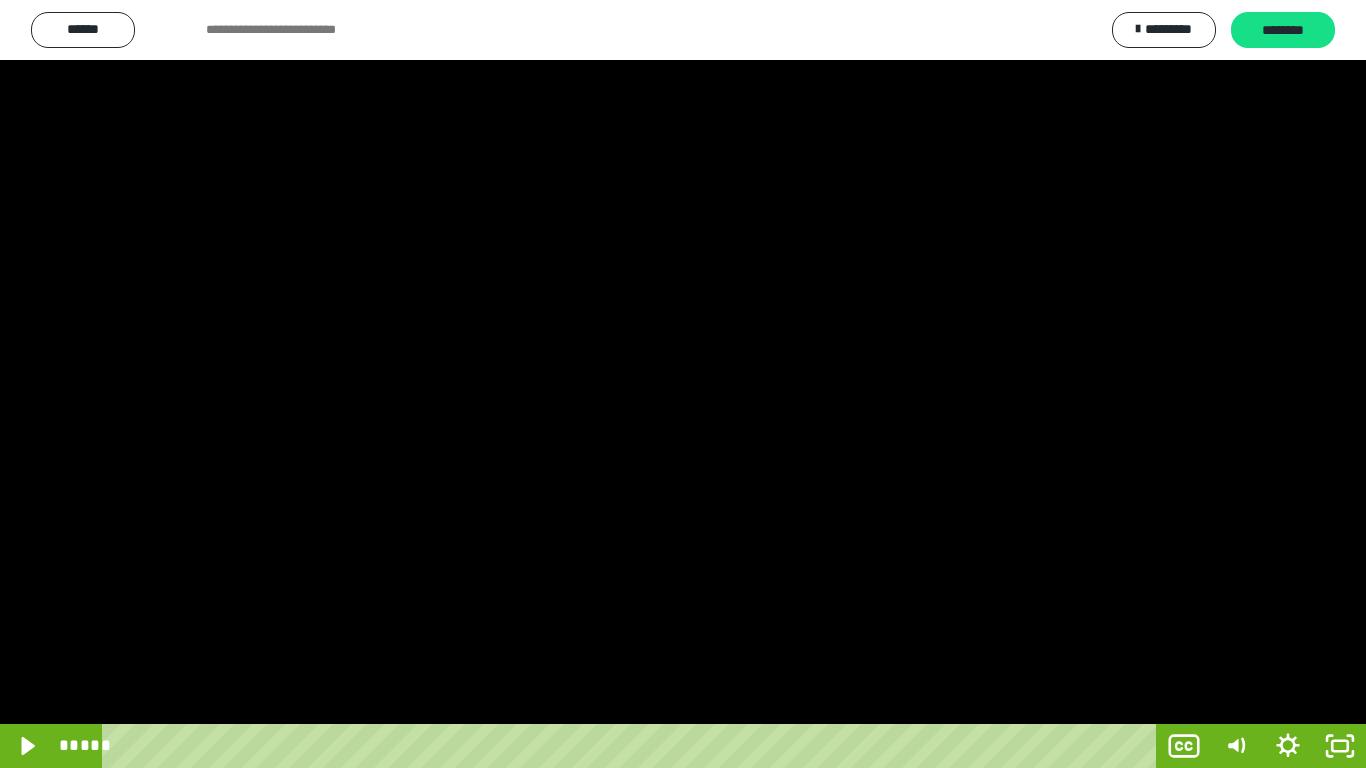 click at bounding box center (683, 384) 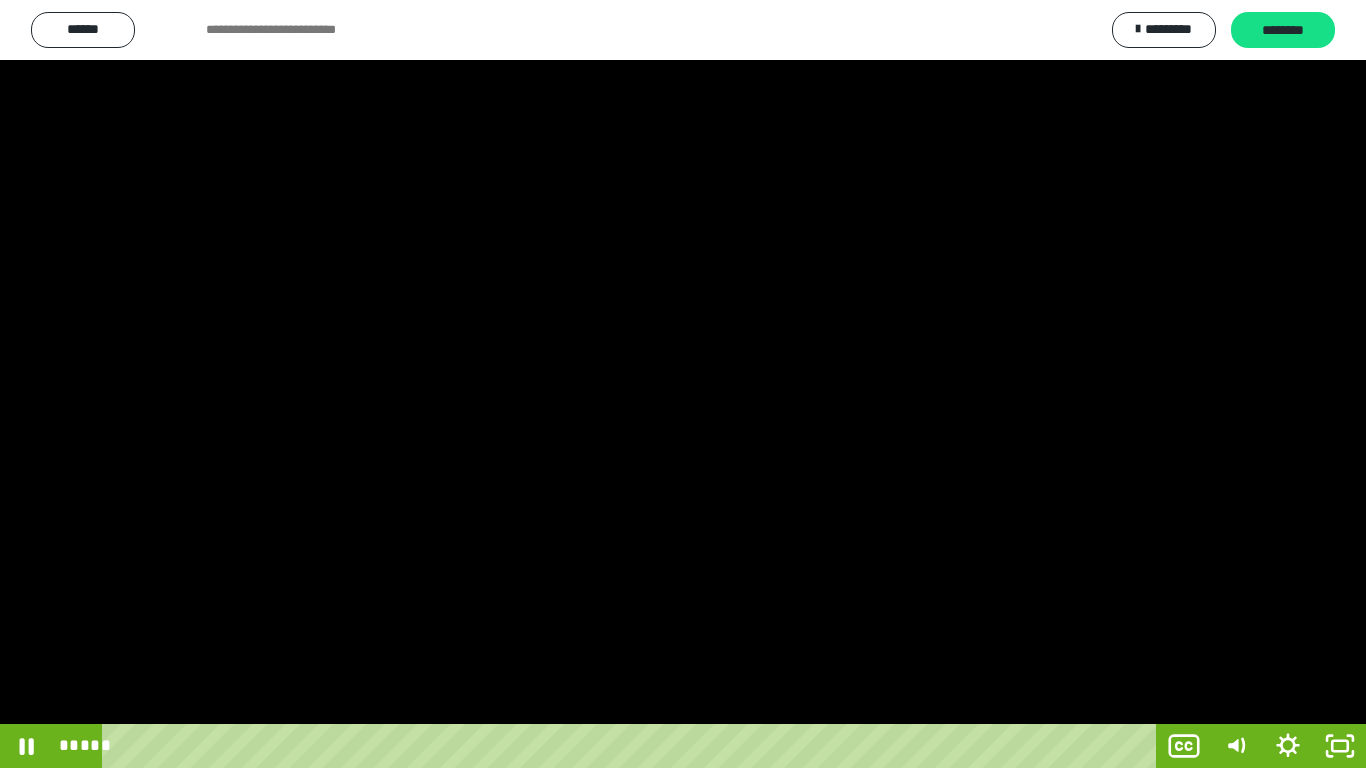 click at bounding box center (683, 384) 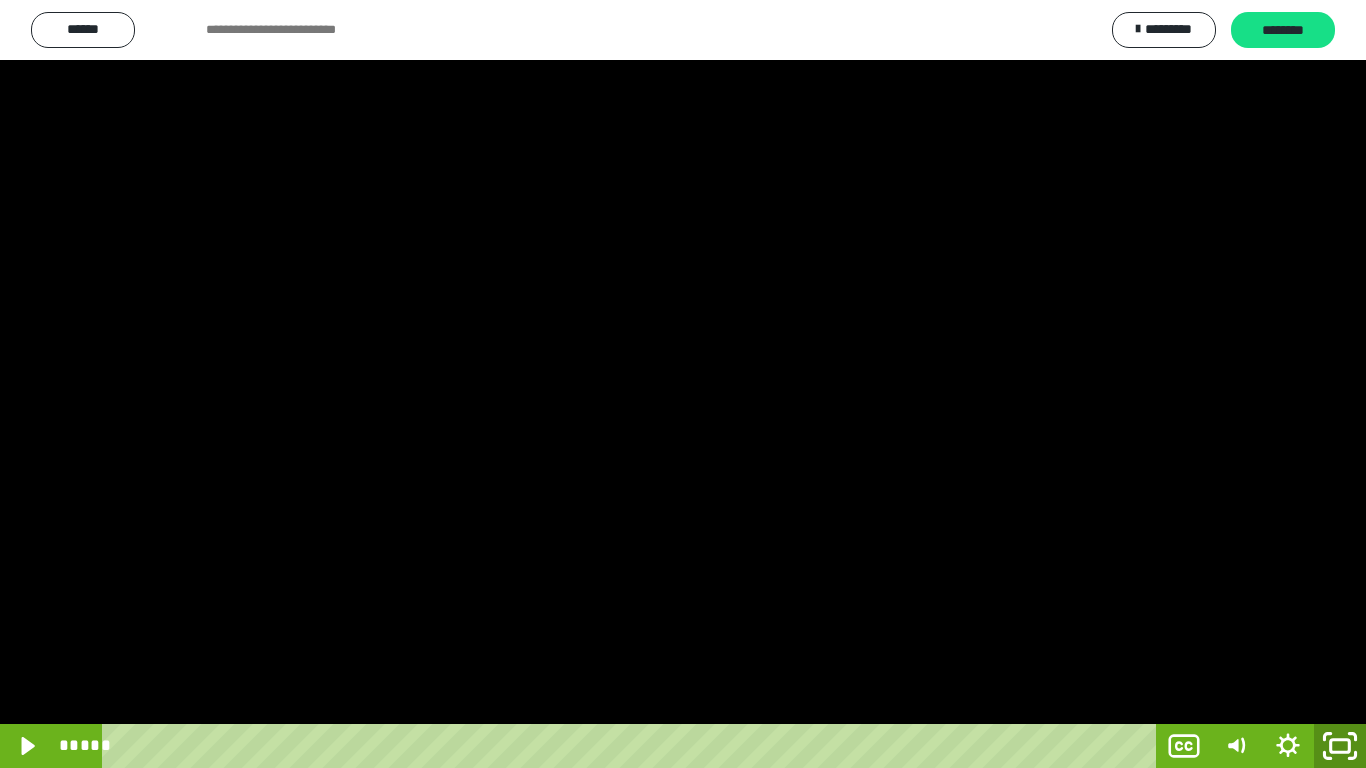 click 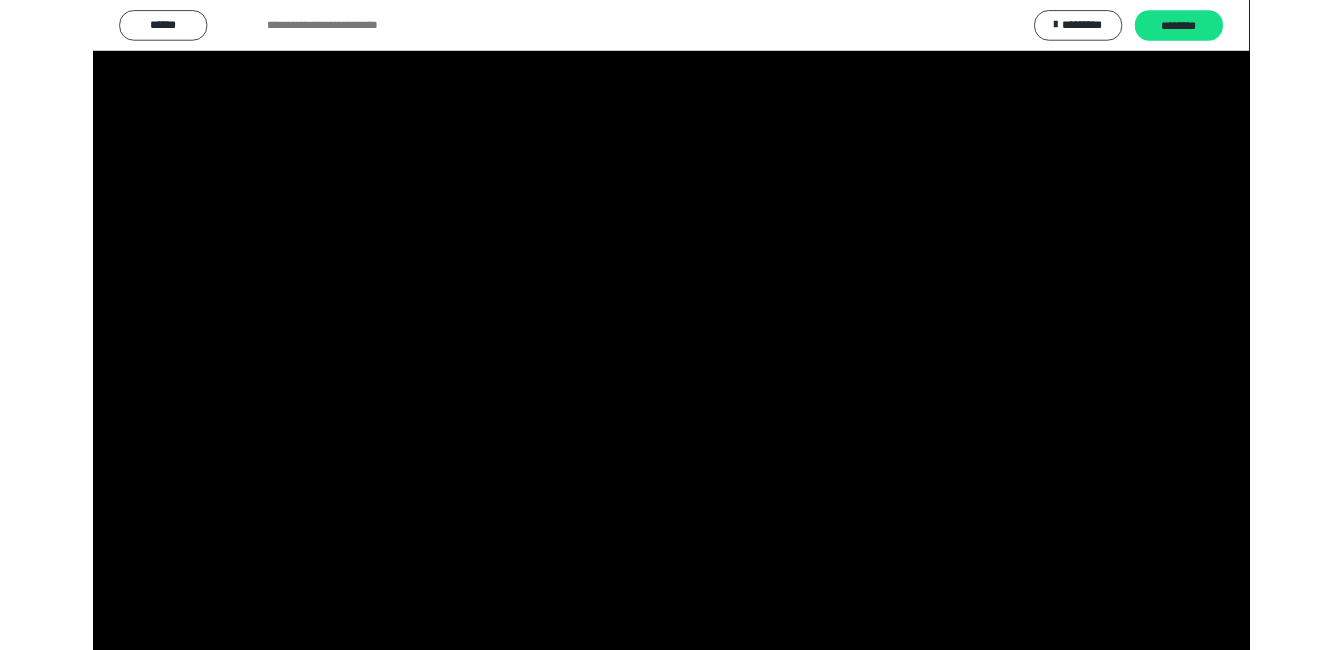 scroll, scrollTop: 160, scrollLeft: 0, axis: vertical 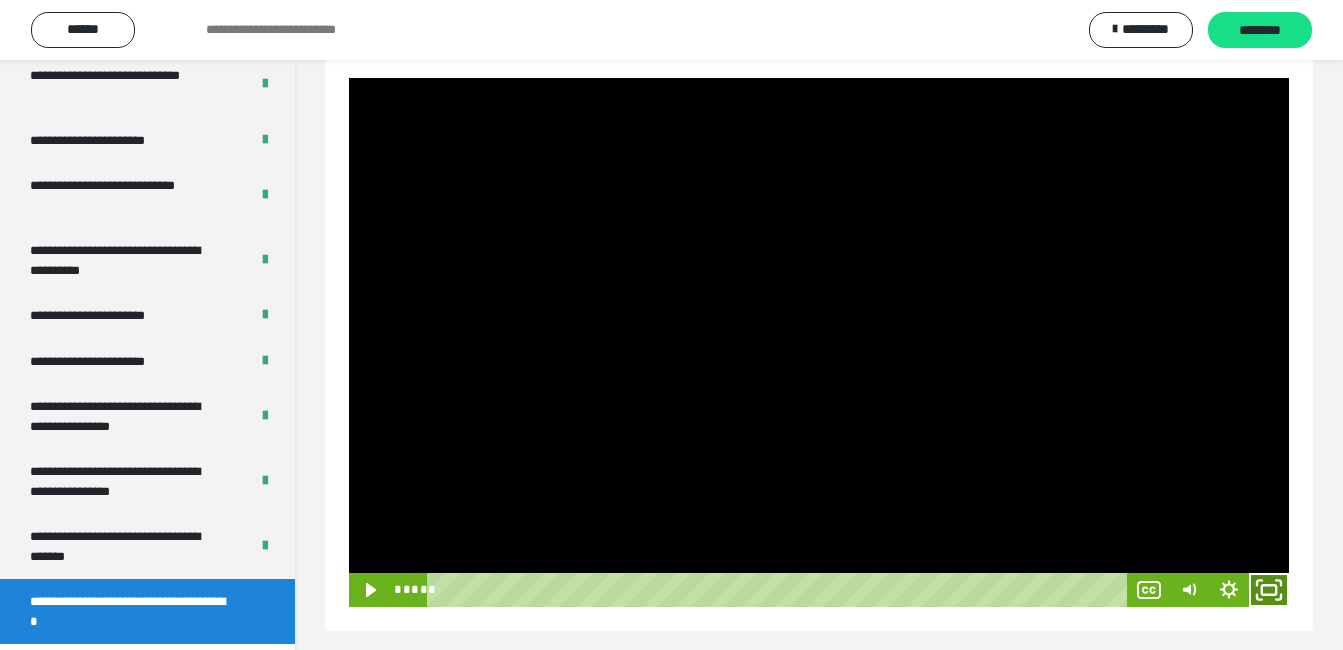 click 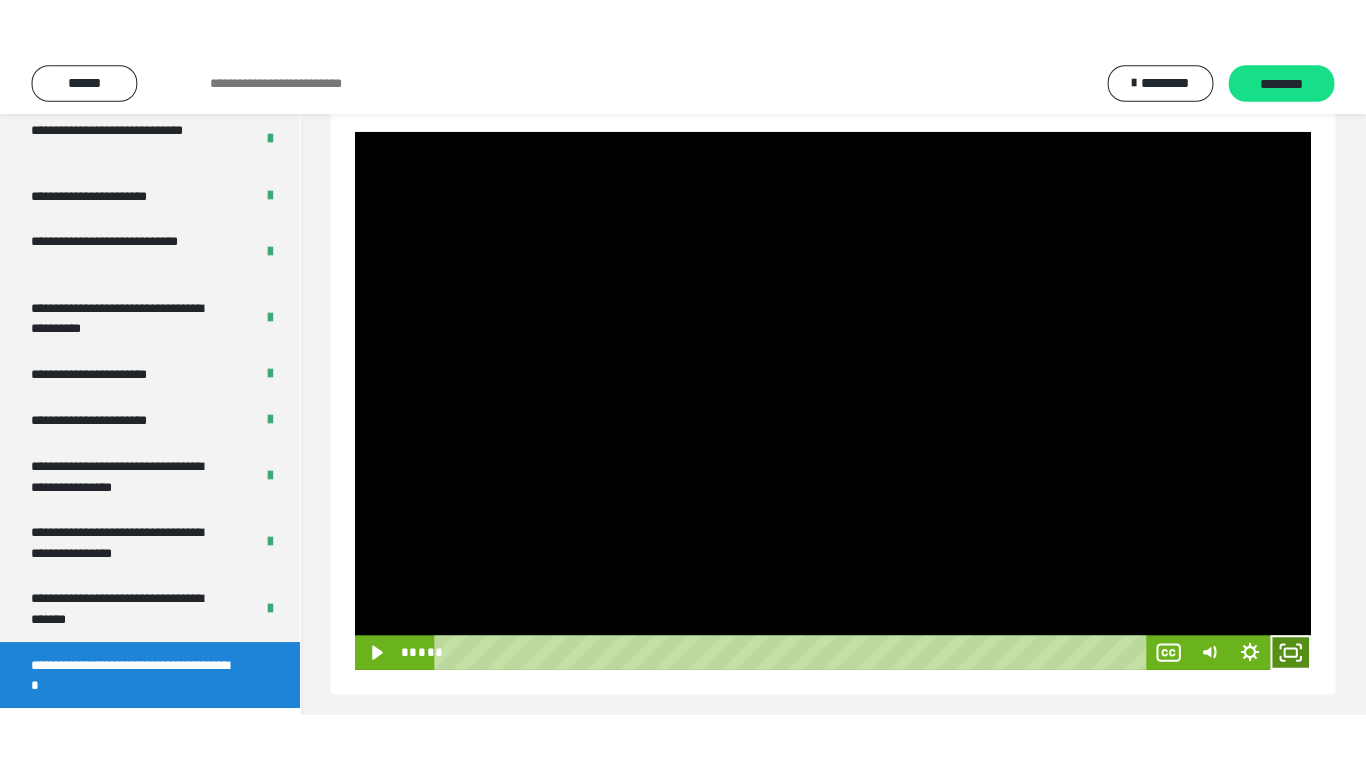 scroll, scrollTop: 171, scrollLeft: 0, axis: vertical 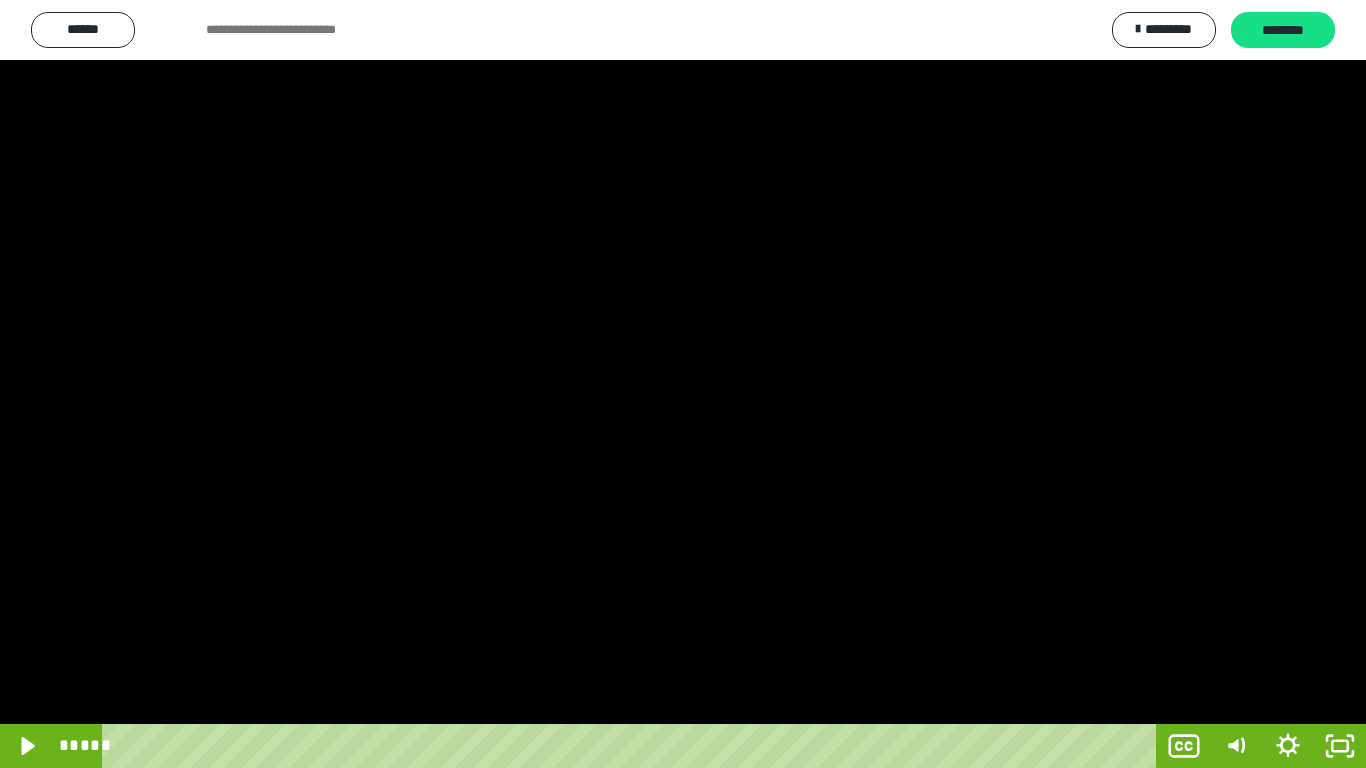 click at bounding box center (683, 384) 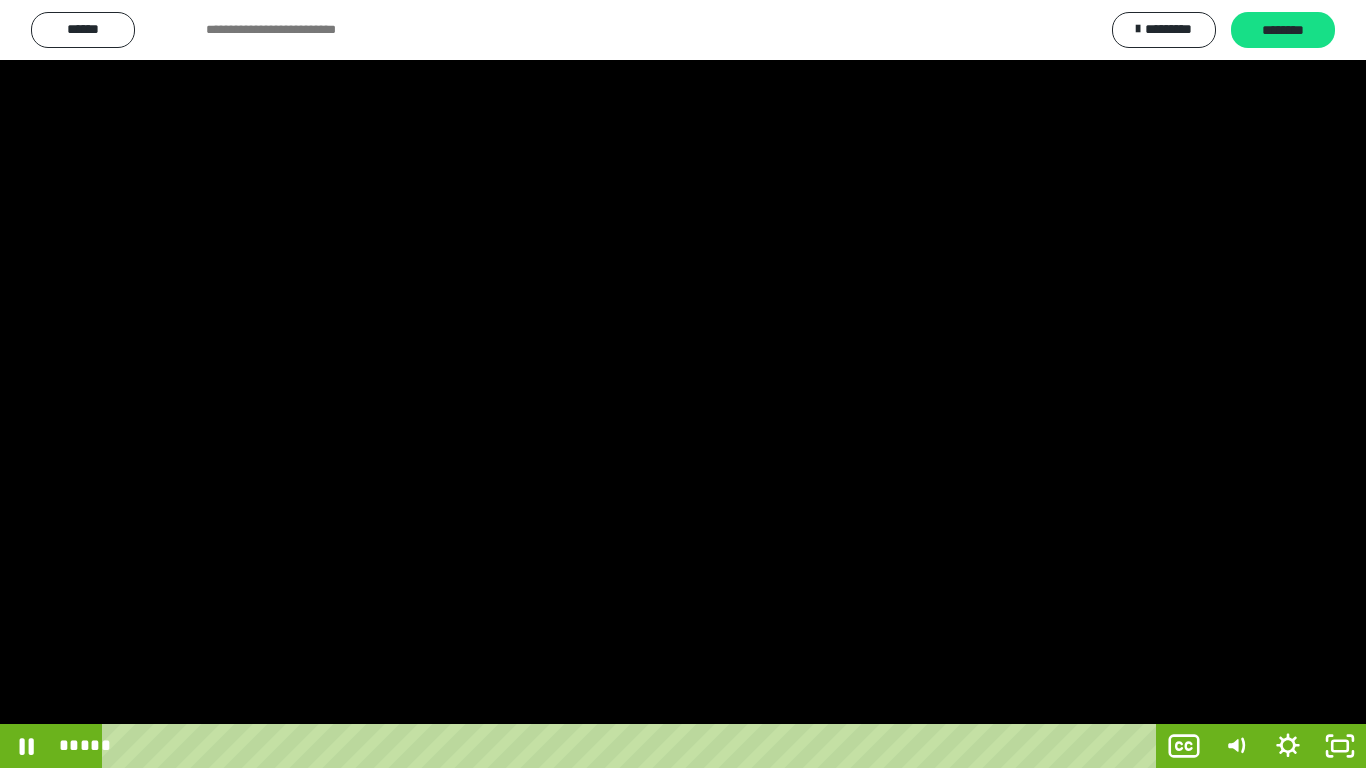 click at bounding box center [683, 384] 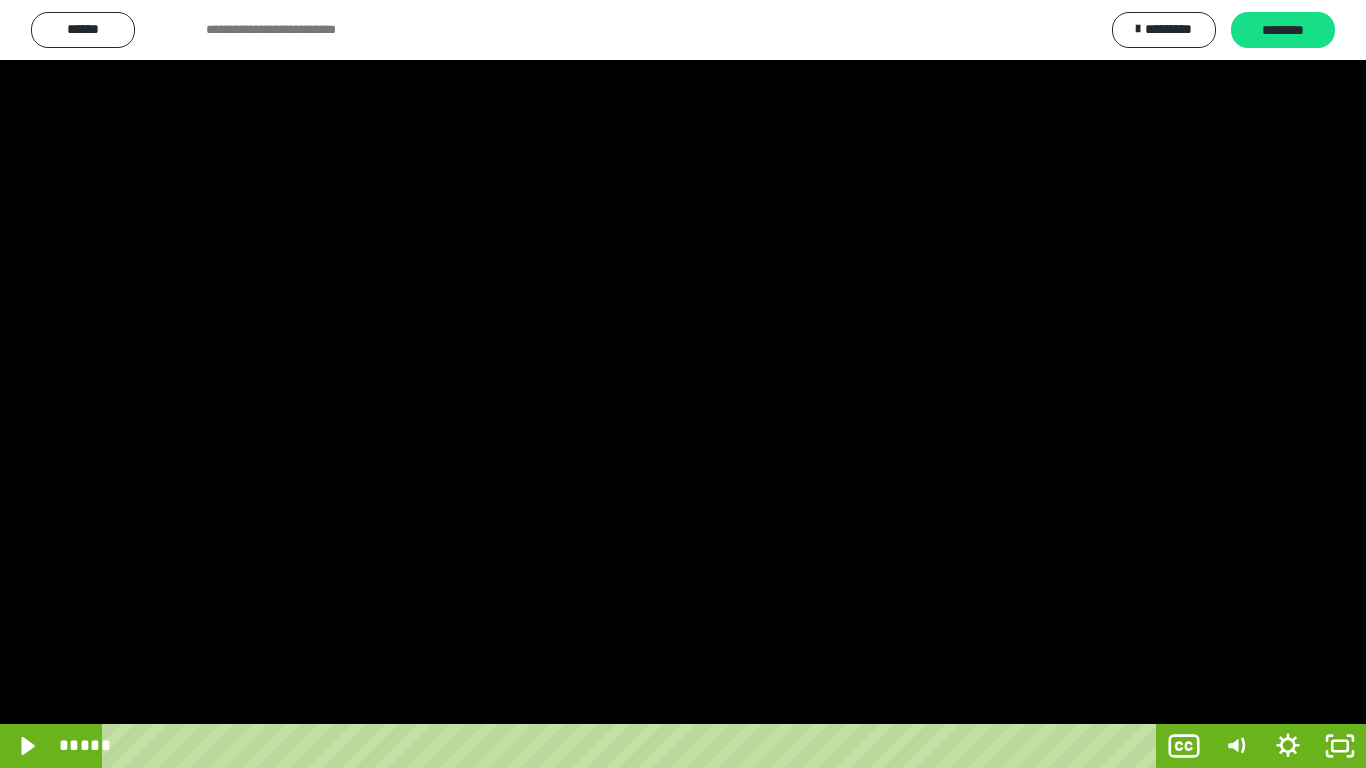 click at bounding box center (683, 384) 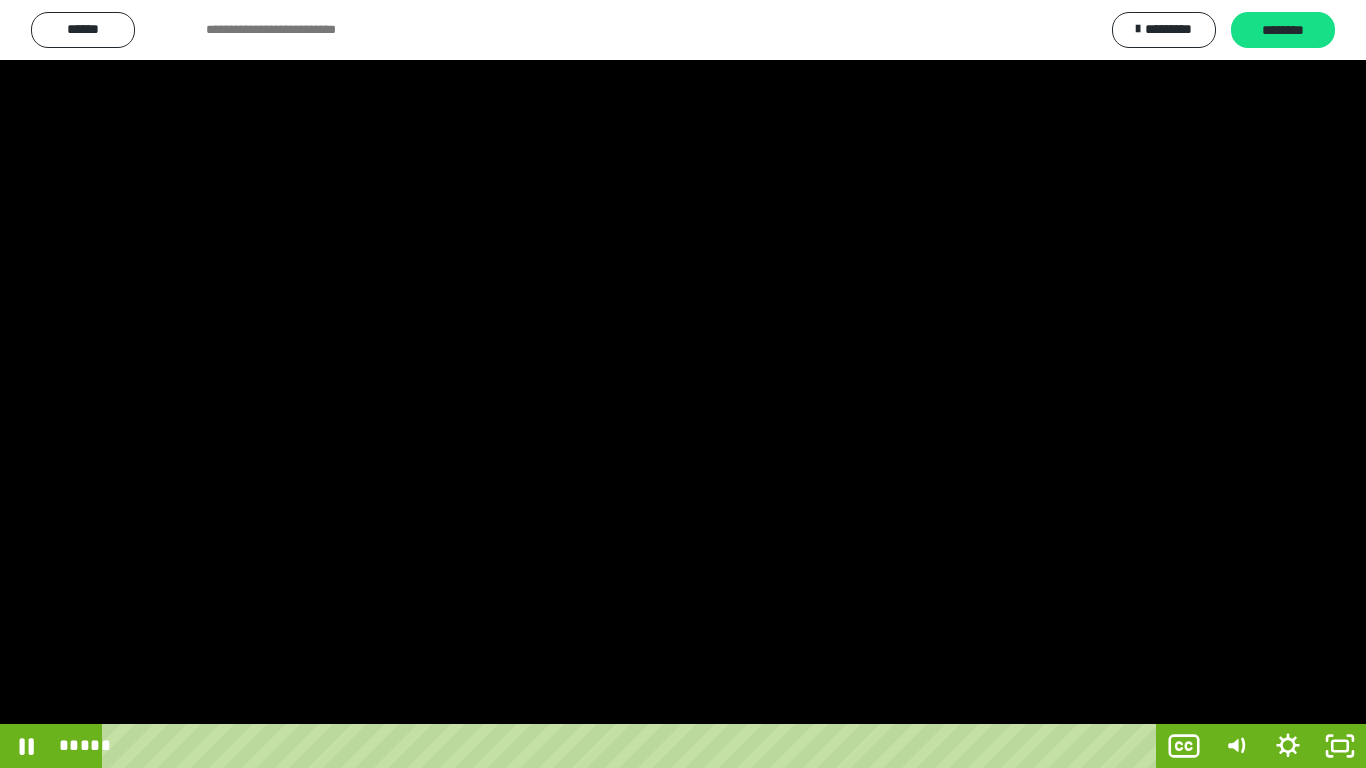 click at bounding box center (683, 384) 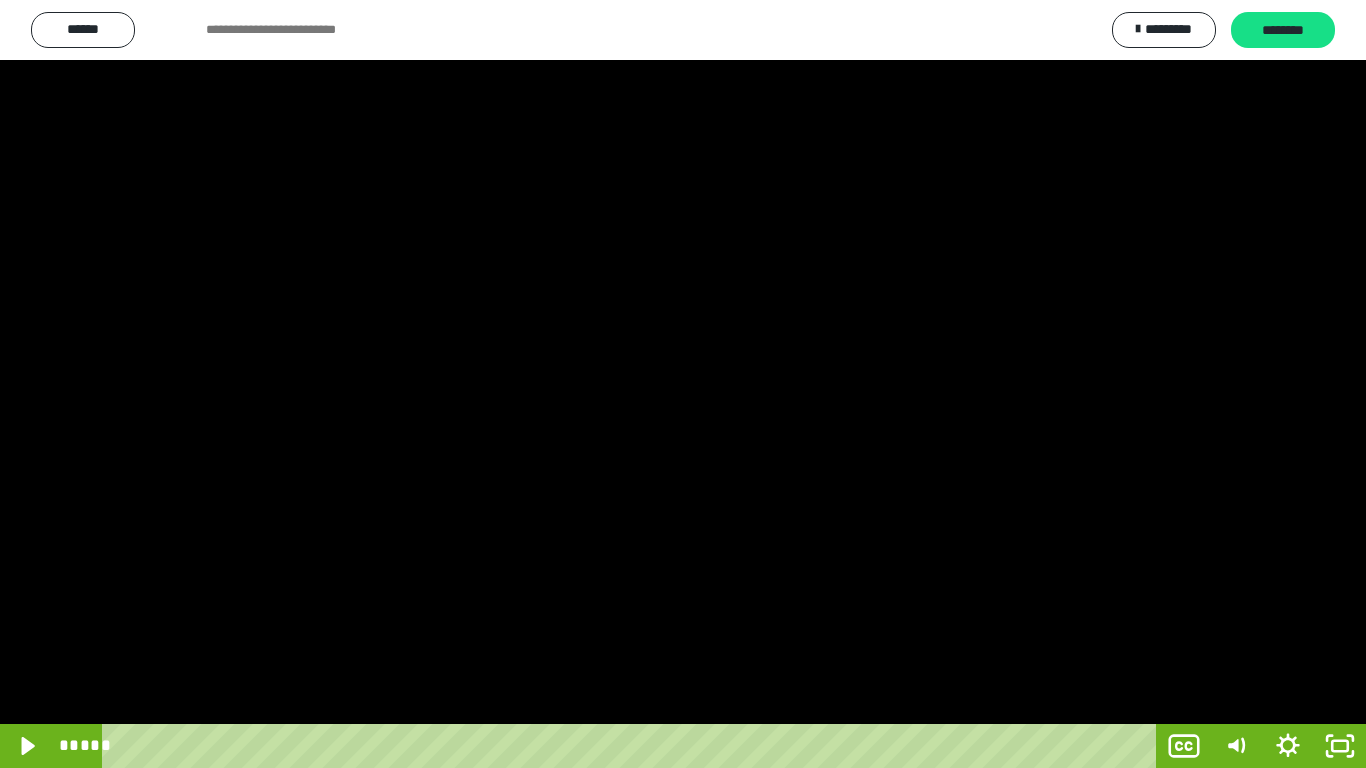 click at bounding box center [683, 384] 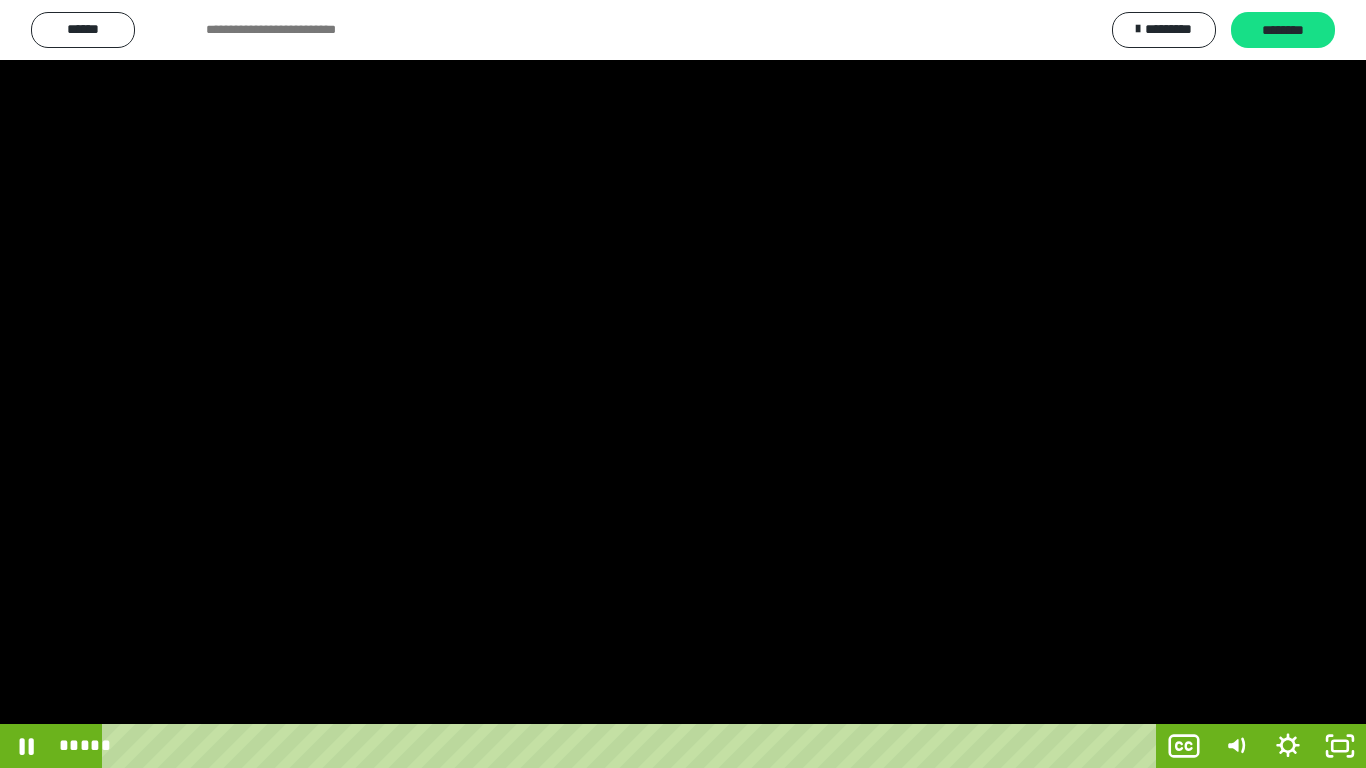 click at bounding box center [683, 384] 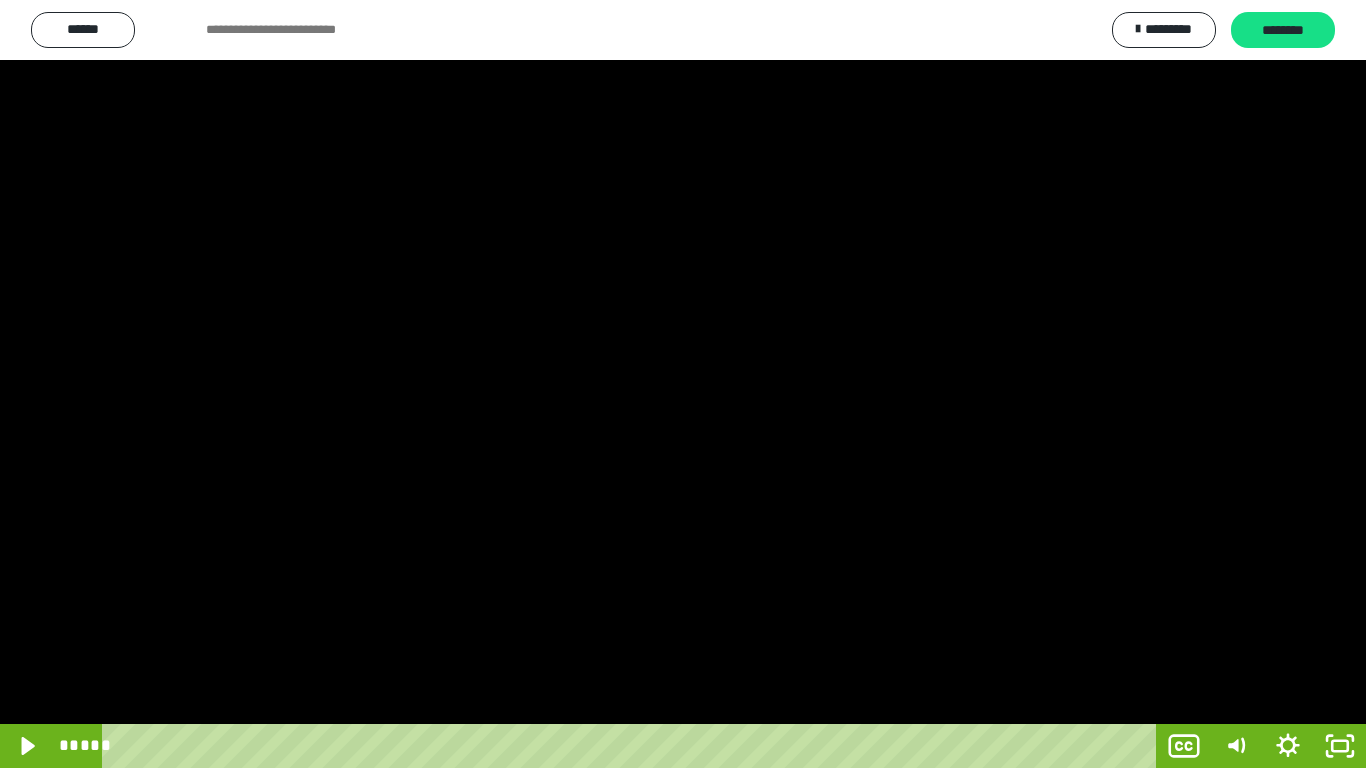 click at bounding box center (683, 384) 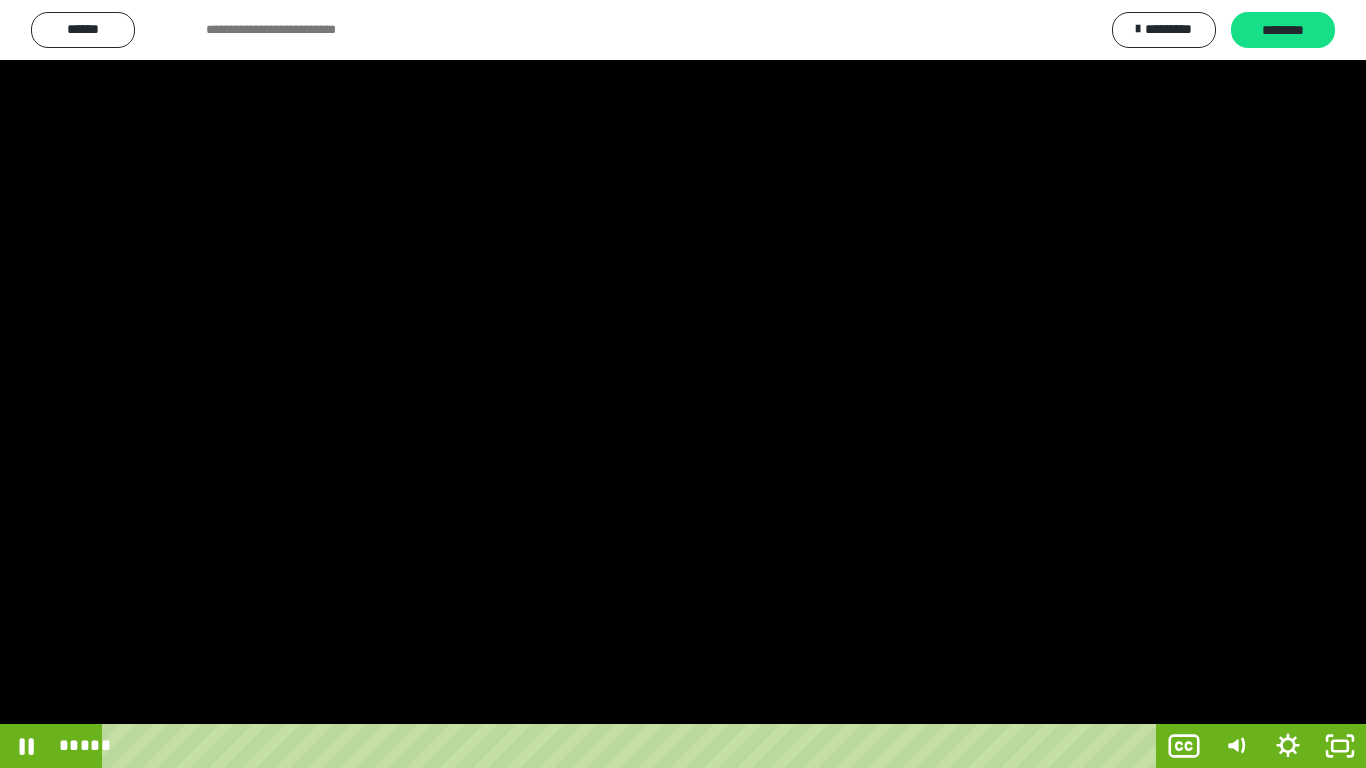 click at bounding box center (683, 384) 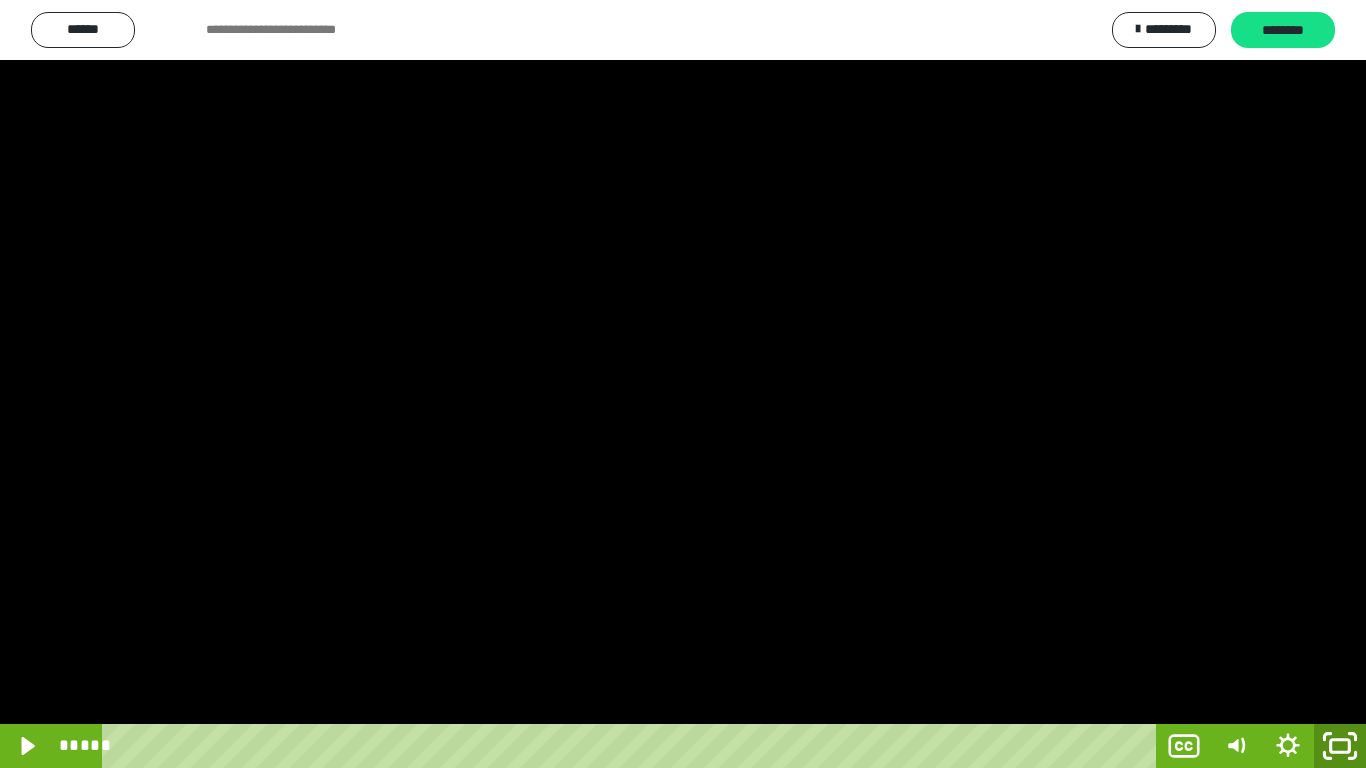 click 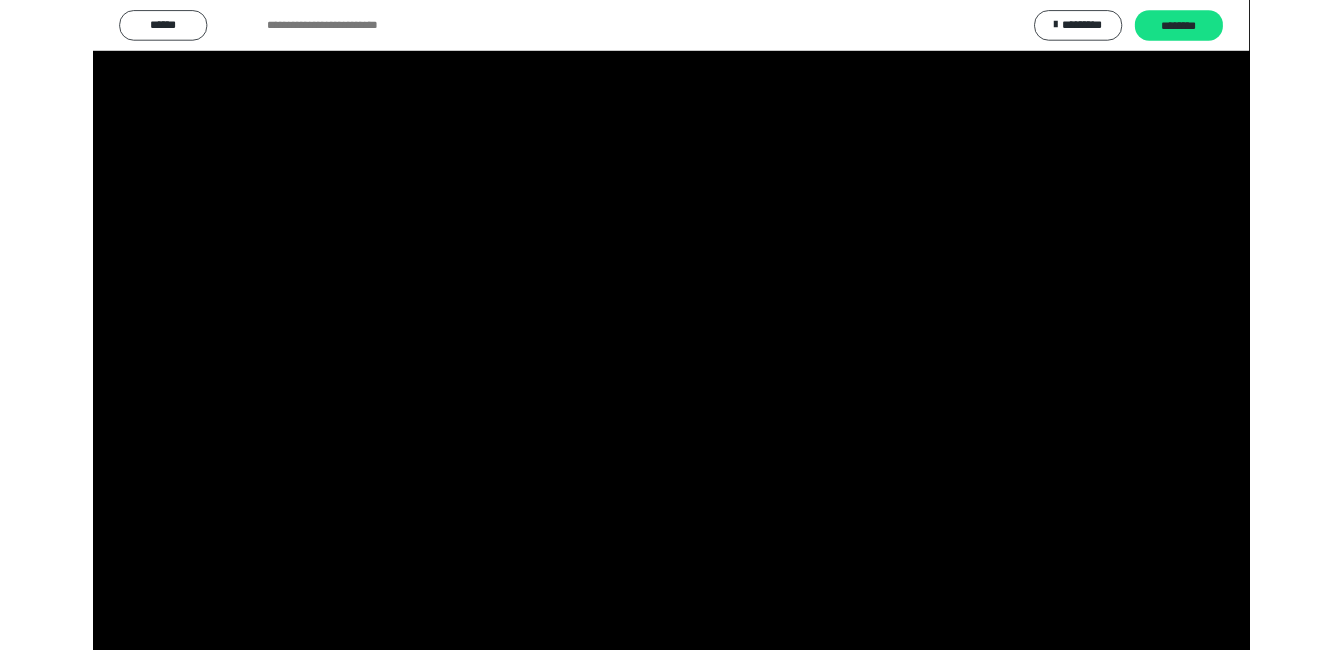 scroll, scrollTop: 160, scrollLeft: 0, axis: vertical 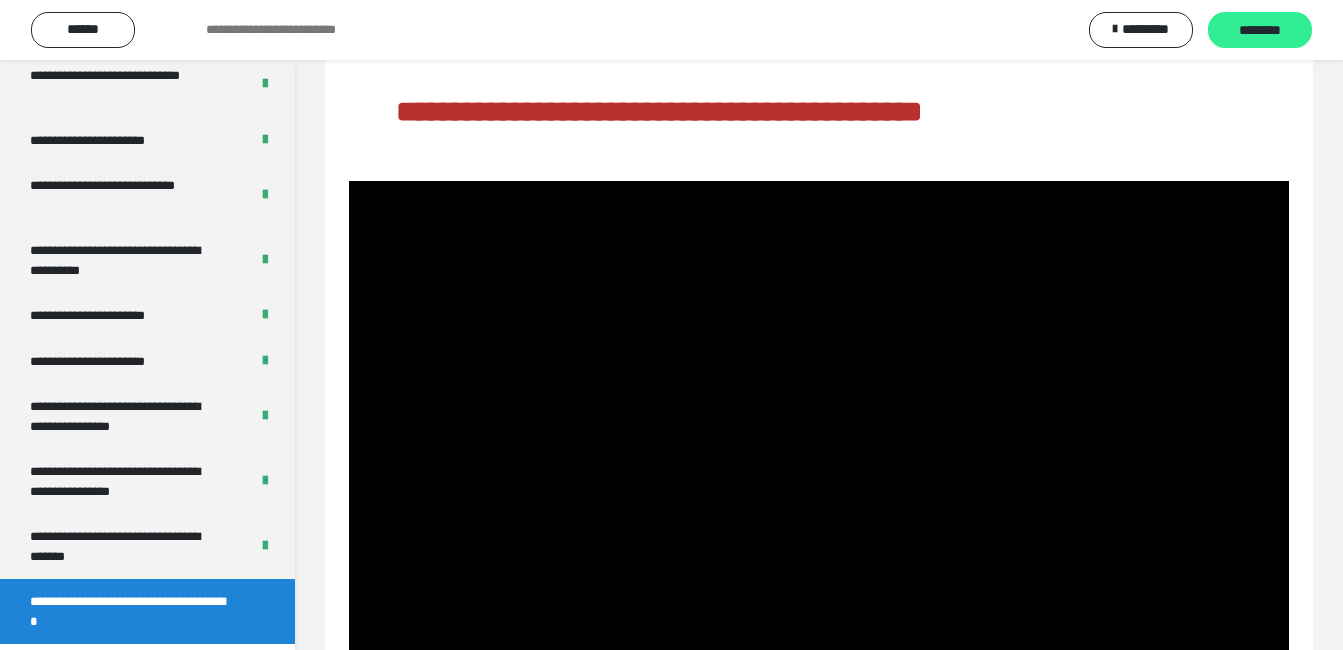 click on "********" at bounding box center [1260, 31] 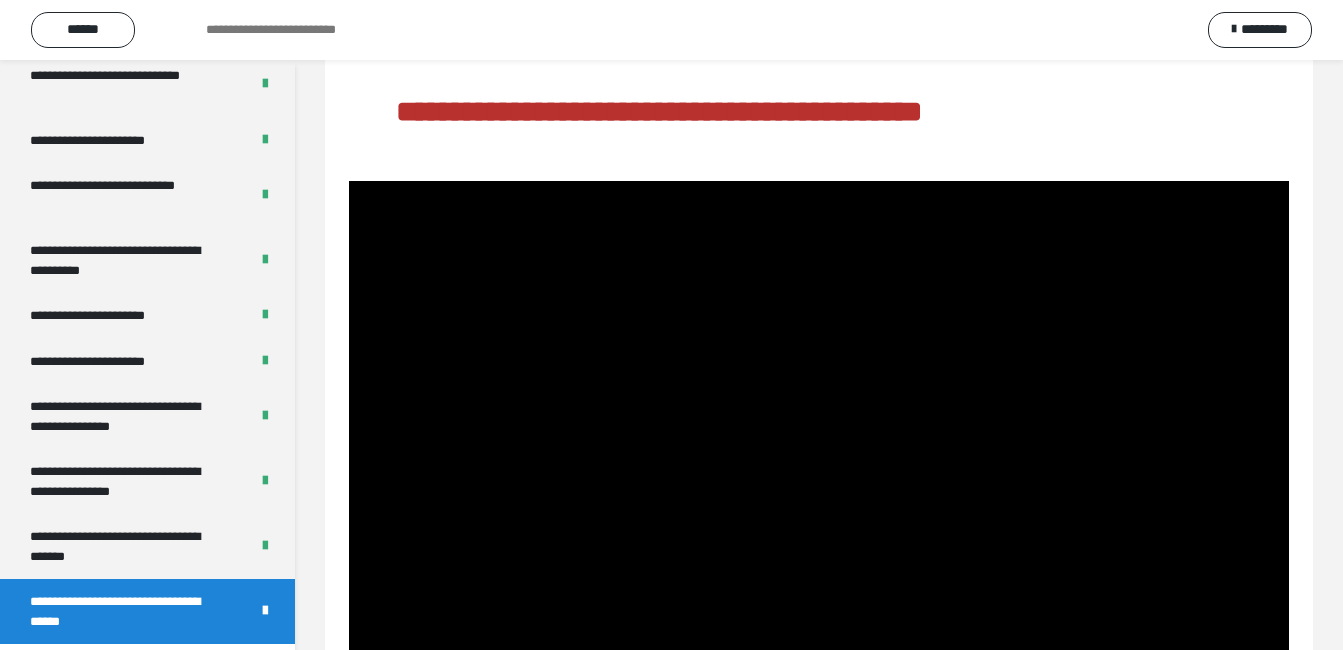 scroll, scrollTop: 0, scrollLeft: 0, axis: both 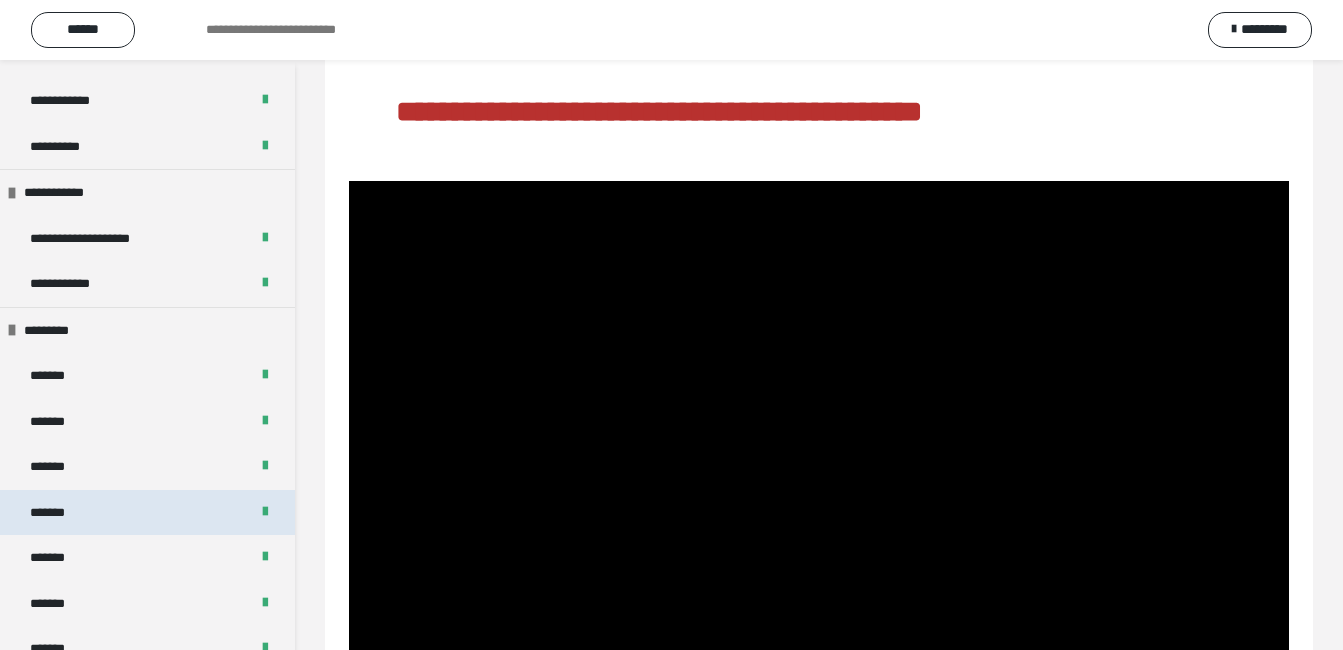 click on "*******" at bounding box center [147, 513] 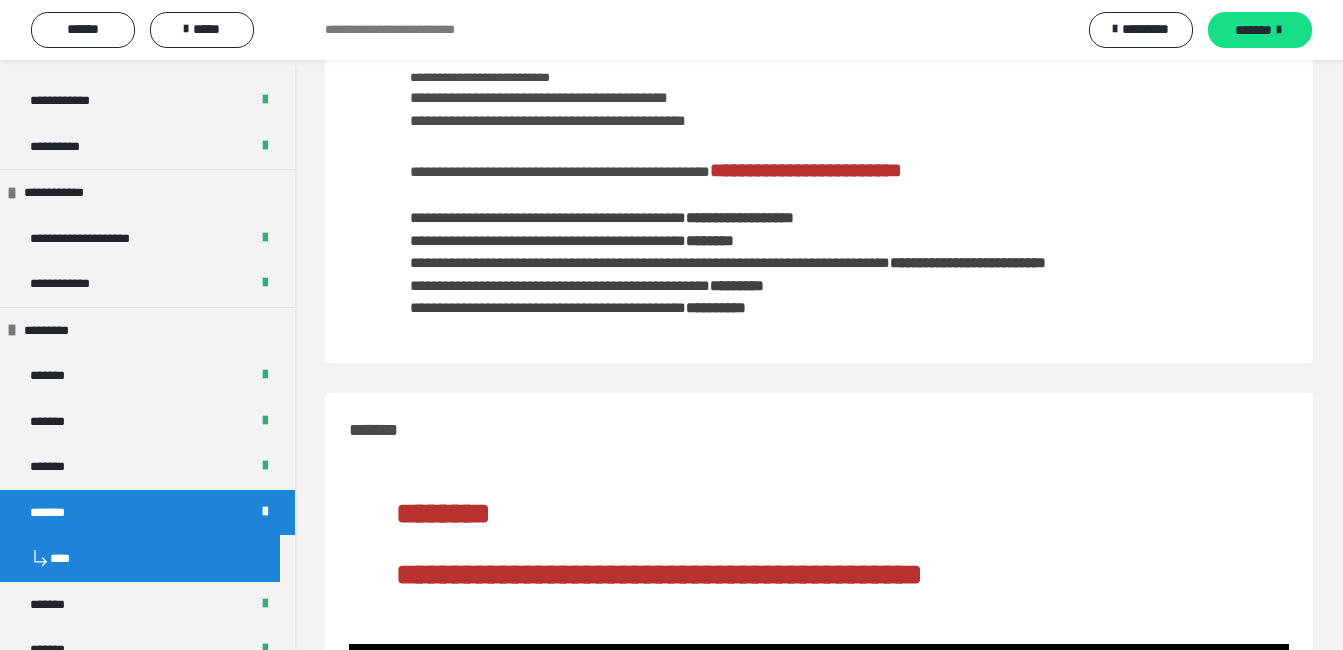 scroll, scrollTop: 623, scrollLeft: 0, axis: vertical 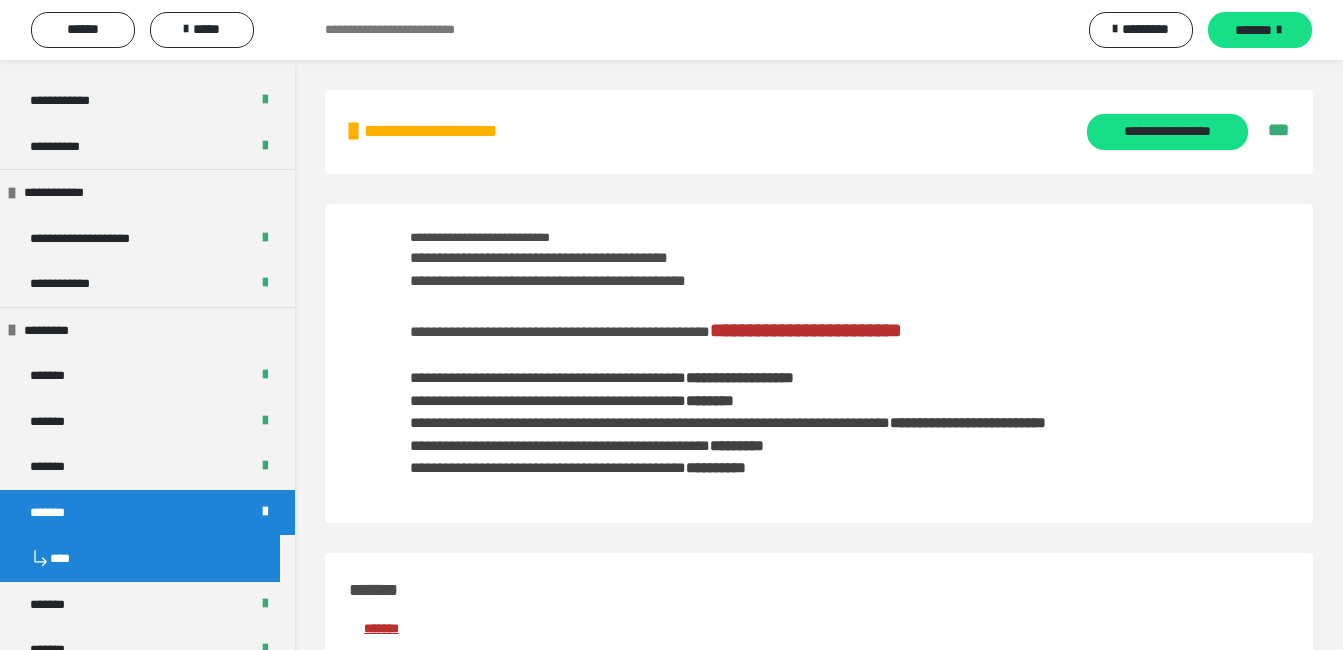 click on "**********" at bounding box center [790, 373] 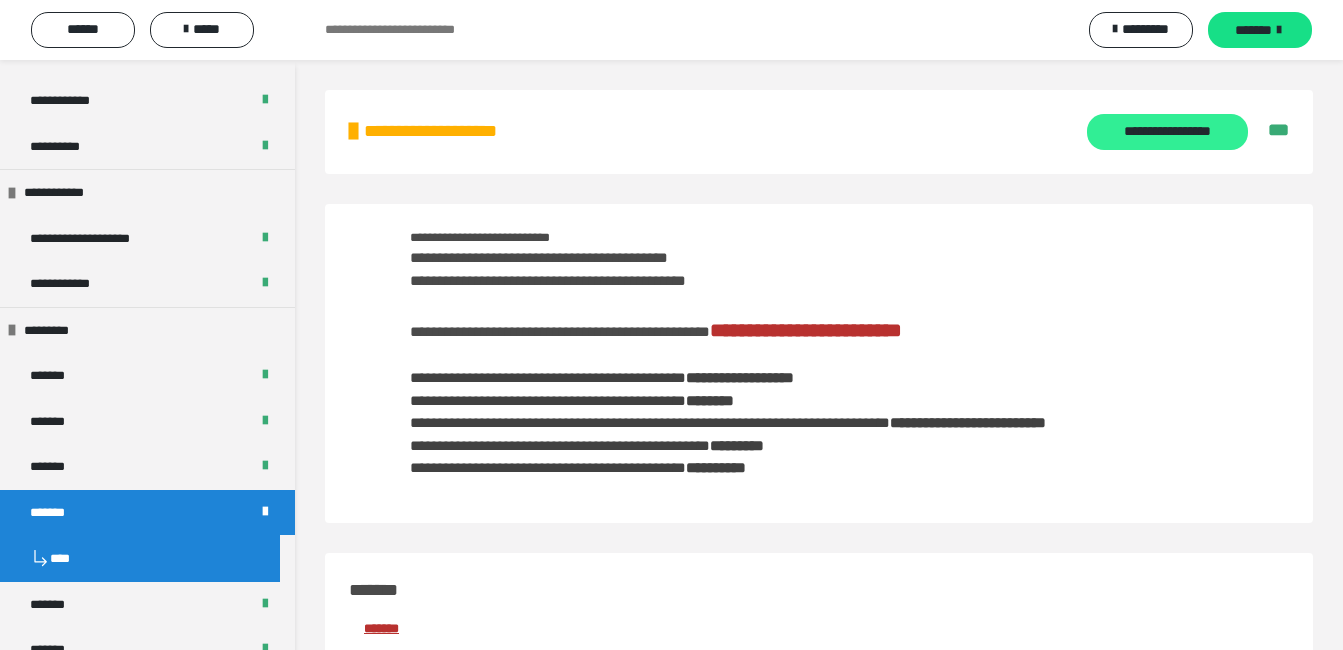 click on "**********" at bounding box center [1167, 132] 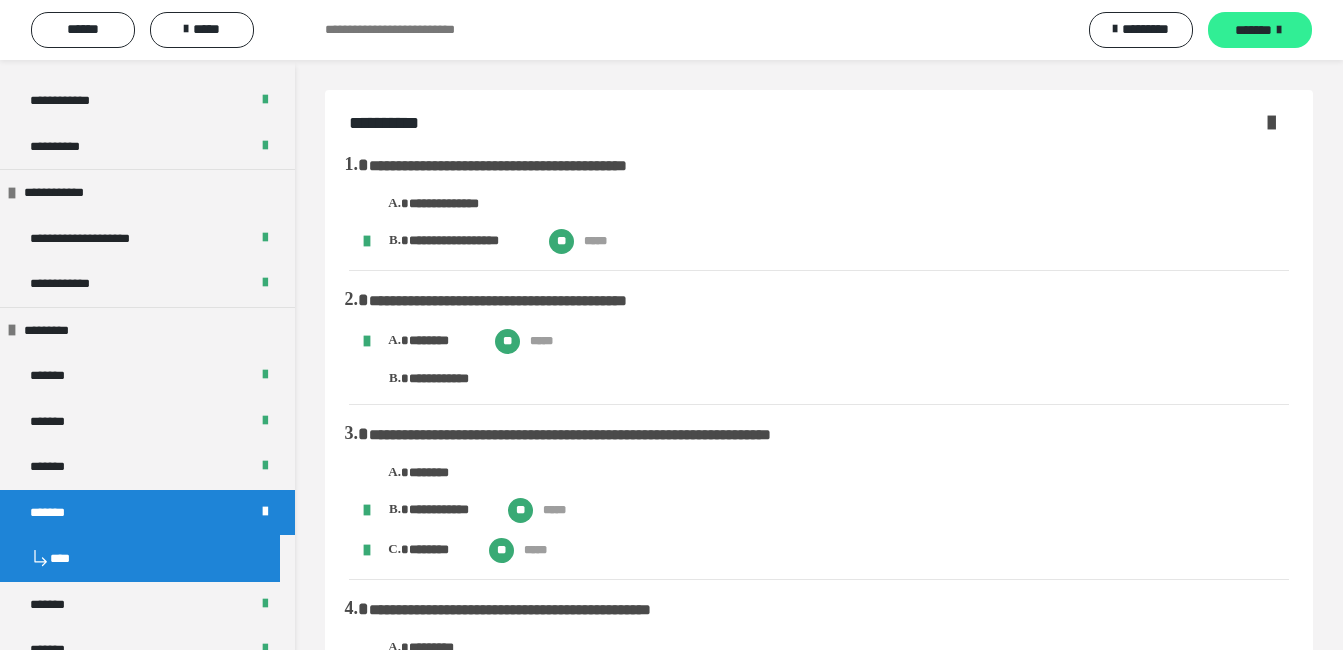 click on "*******" at bounding box center (1253, 30) 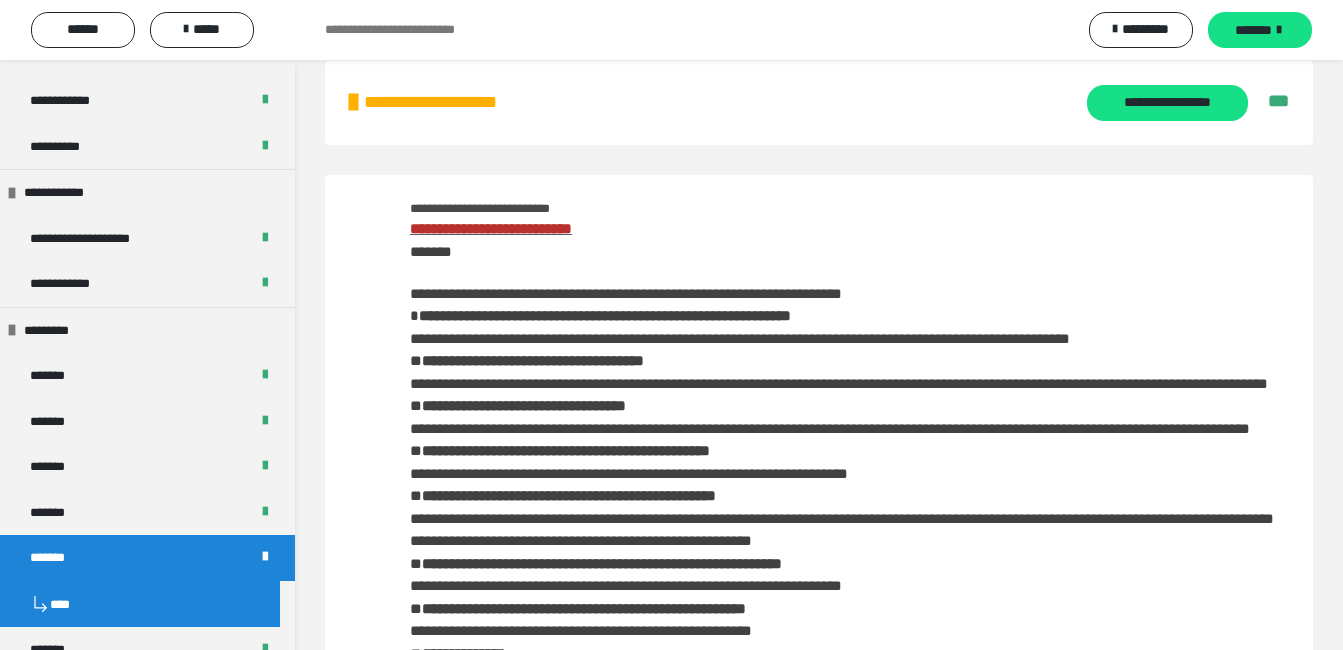 scroll, scrollTop: 14, scrollLeft: 0, axis: vertical 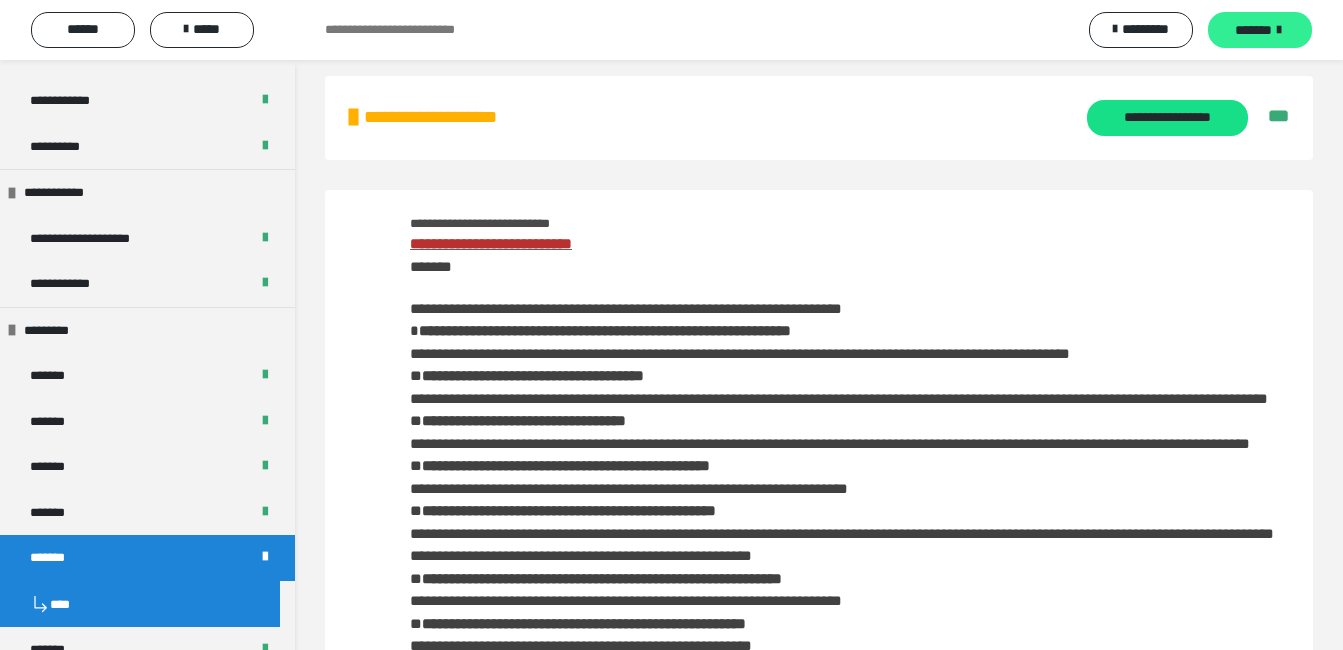 click on "*******" at bounding box center [1253, 30] 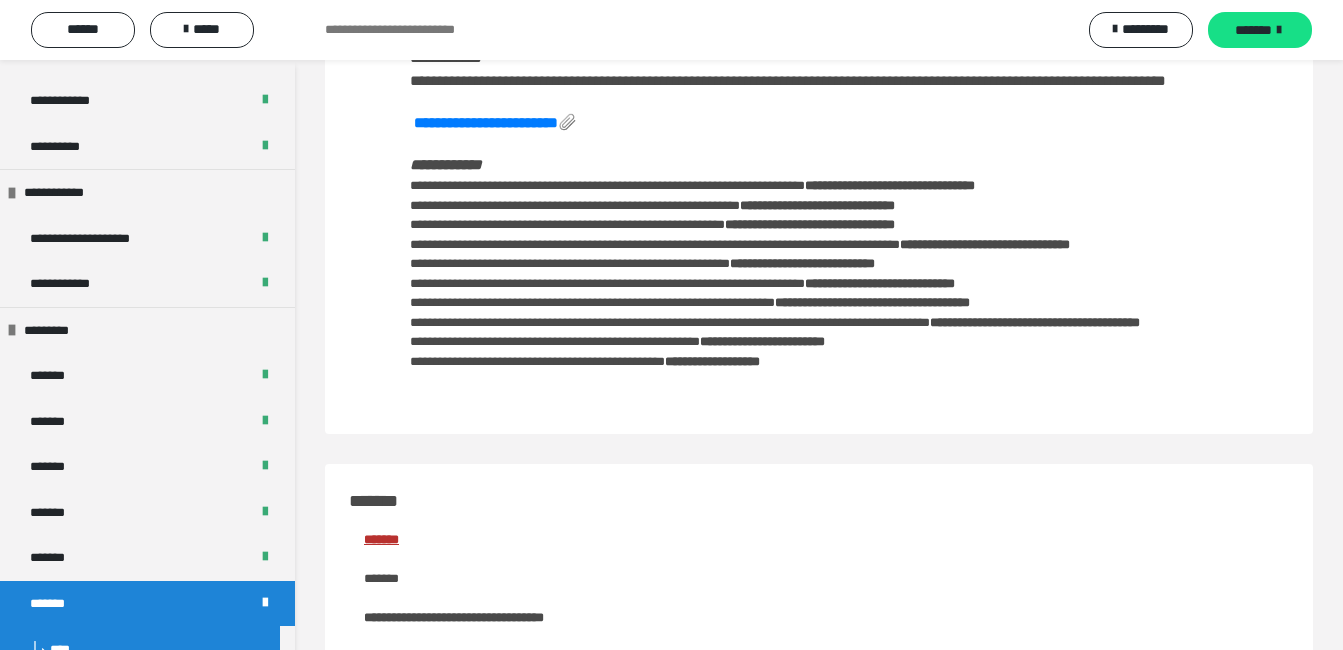 scroll, scrollTop: 0, scrollLeft: 0, axis: both 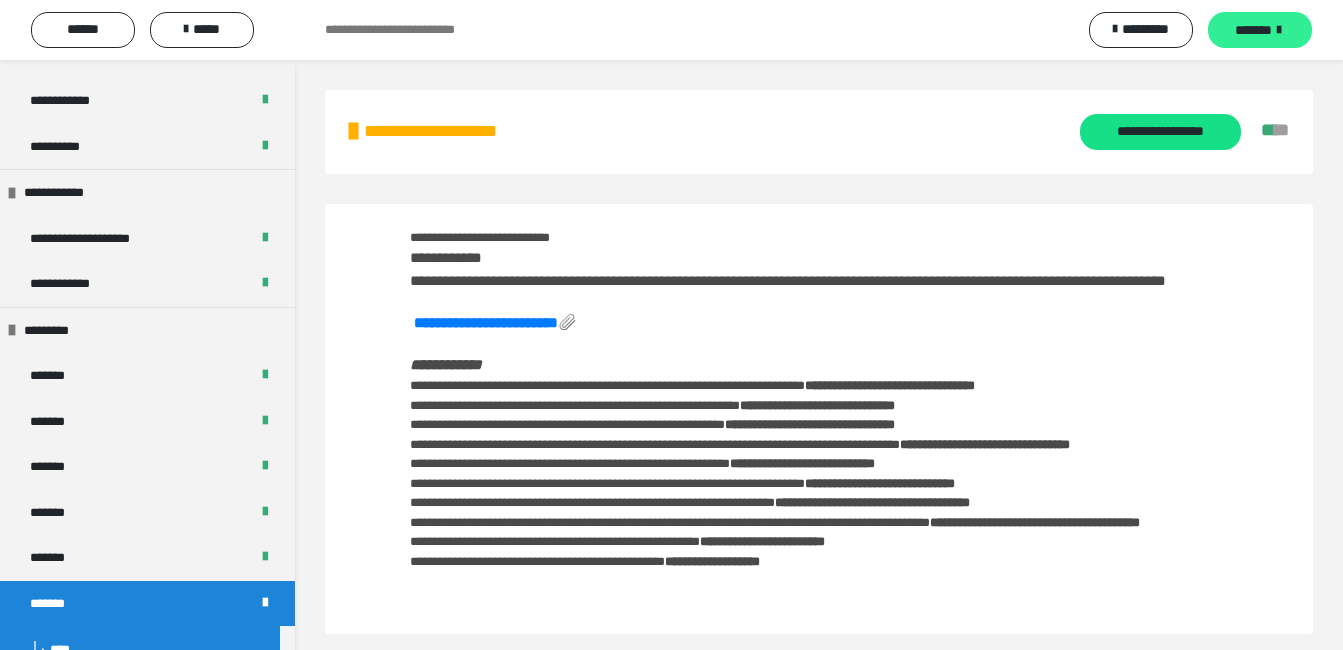 click on "*******" at bounding box center (1253, 30) 